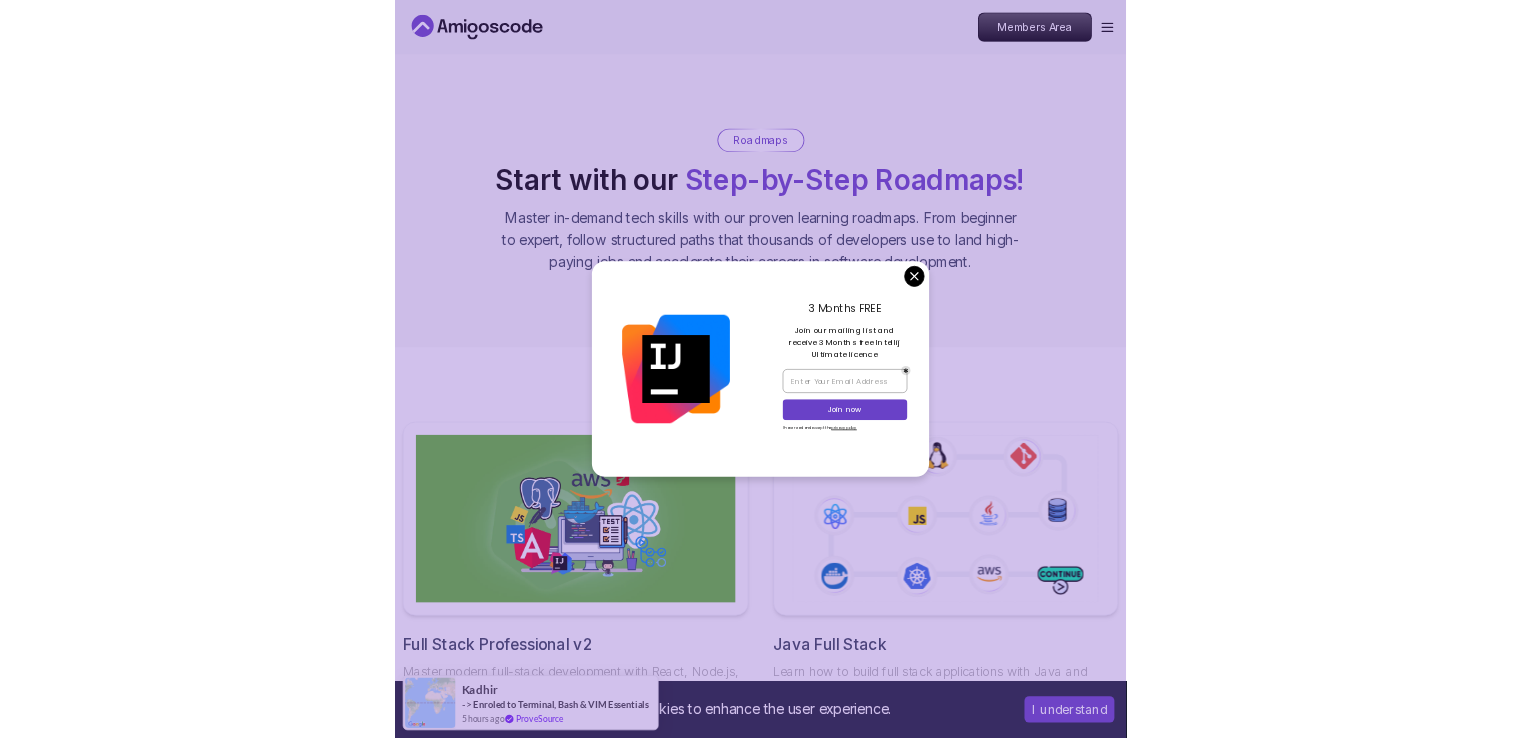 scroll, scrollTop: 0, scrollLeft: 0, axis: both 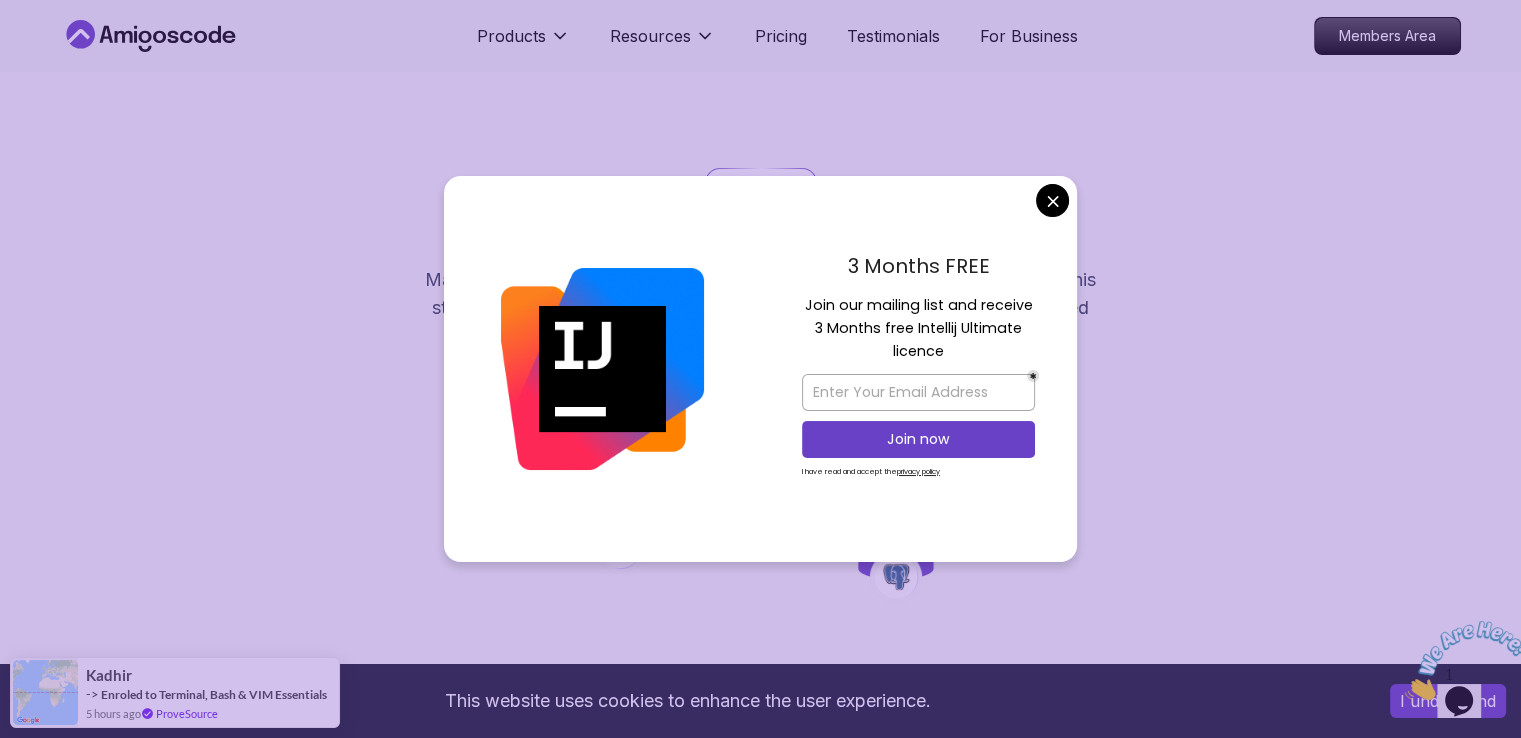 click on "This website uses cookies to enhance the user experience. I understand Products Resources Pricing Testimonials For Business Members Area Products Resources Pricing Testimonials For Business Members Area Databases Databases  Roadmap Master table design, data management, and advanced database operations. This structured learning path will take you from database fundamentals to advanced SQL queries. Getting Started Let’s kick things off! Begin your journey by completing the first step and unlocking your roadmap. 1 Linux and Operating Systems Learn the core building blocks of web development beginner 1   Course   6 hours  of content 1 6.00h Linux Fundamentals Pro Learn the fundamentals of Linux and how to use the command line 2 Up and Running with SQL and Databases Learn the core building blocks of web development beginner 1   Course   1.9 hours  of content 2 1.91h Up and Running with SQL and Databases Learn SQL and databases from the ground up. 3 SQL and Database Fundamentals beginner 1   Course   3.4 hours 3" at bounding box center [760, 3382] 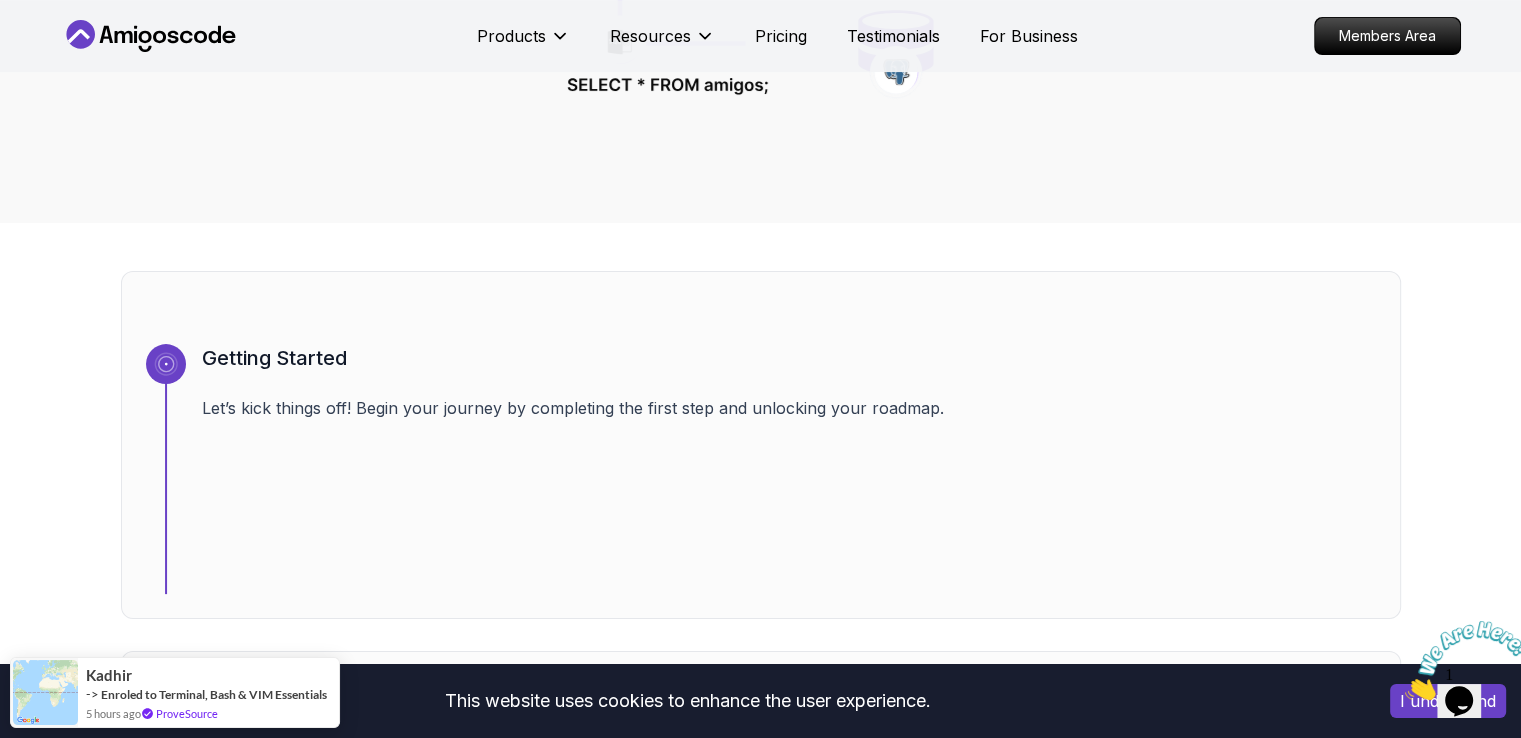 scroll, scrollTop: 900, scrollLeft: 0, axis: vertical 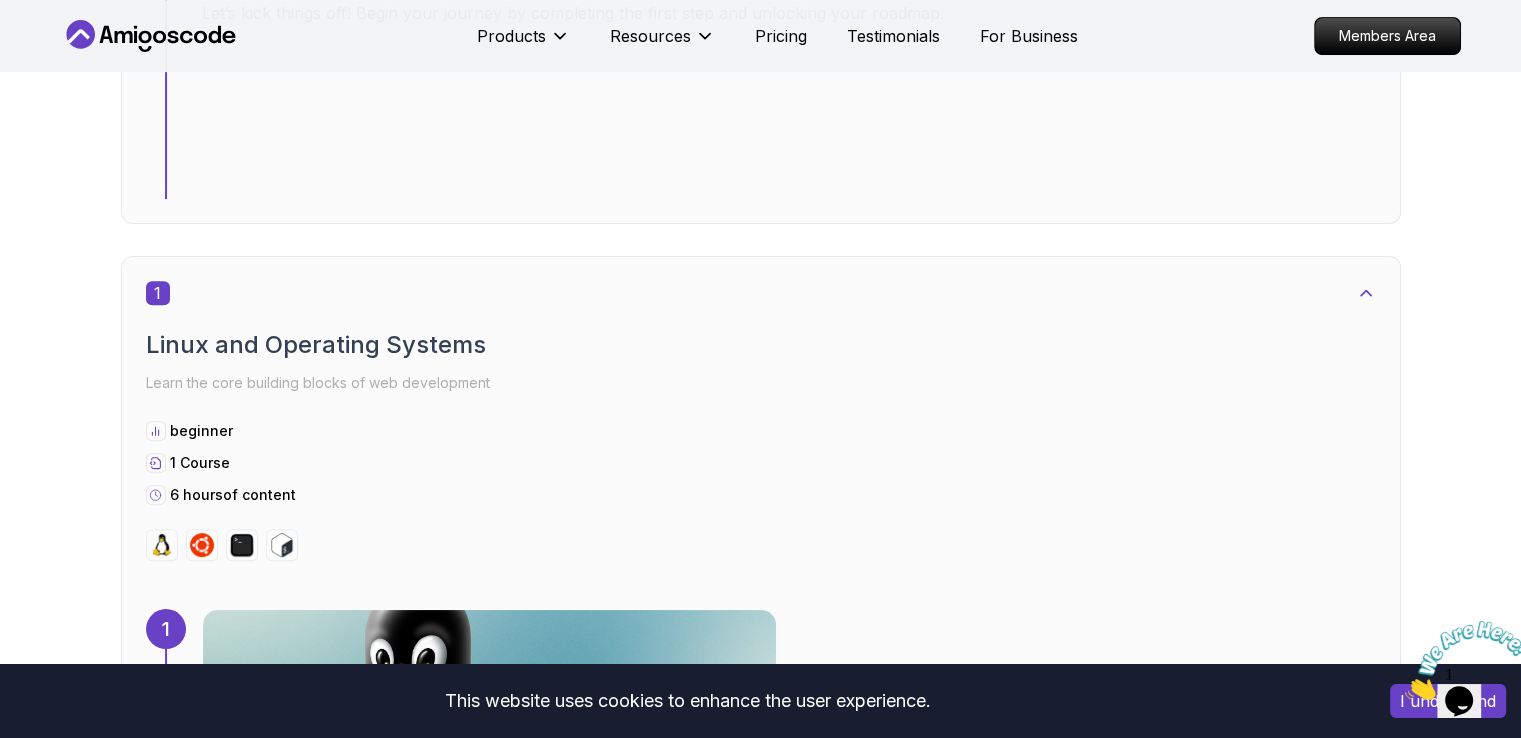click on "Linux and Operating Systems" at bounding box center [761, 345] 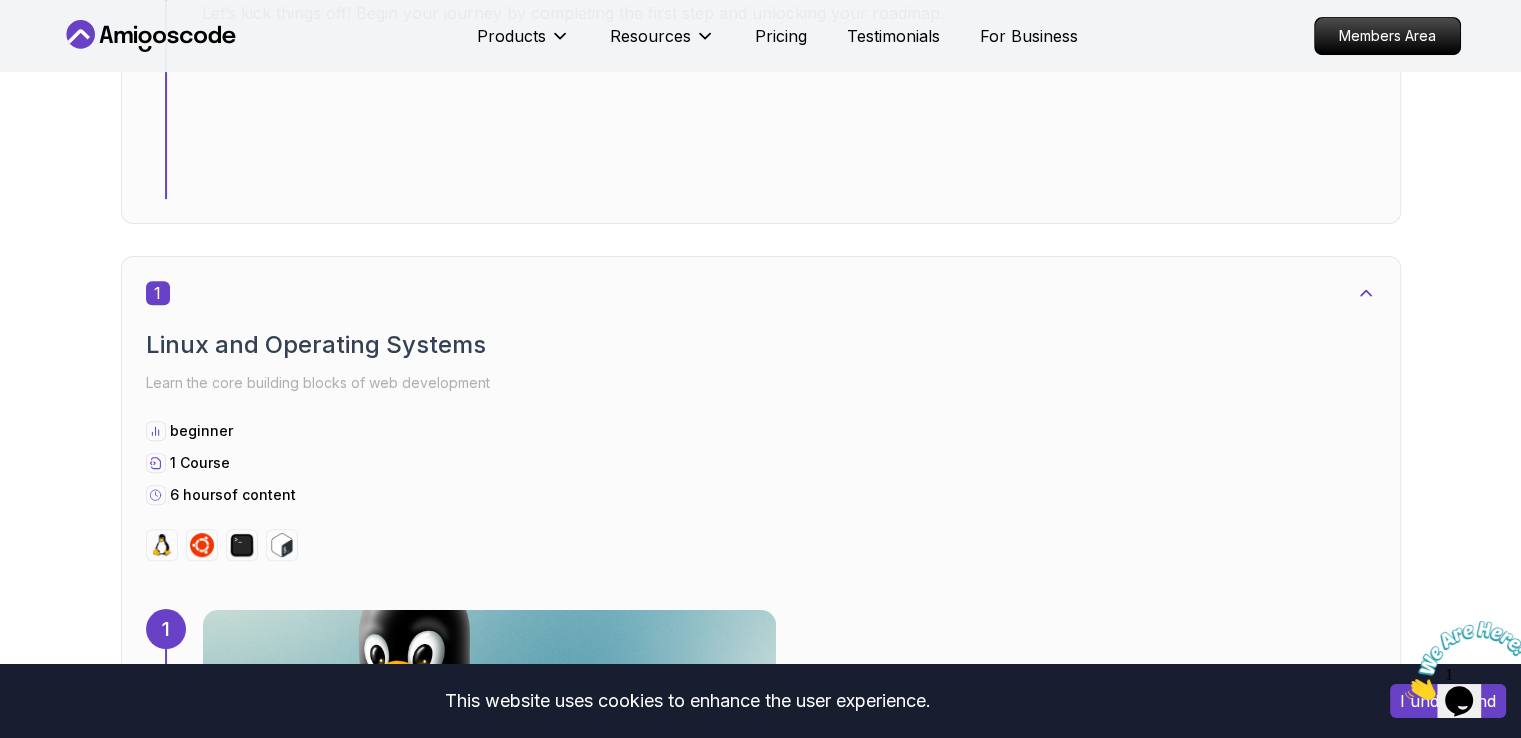click at bounding box center [489, 729] 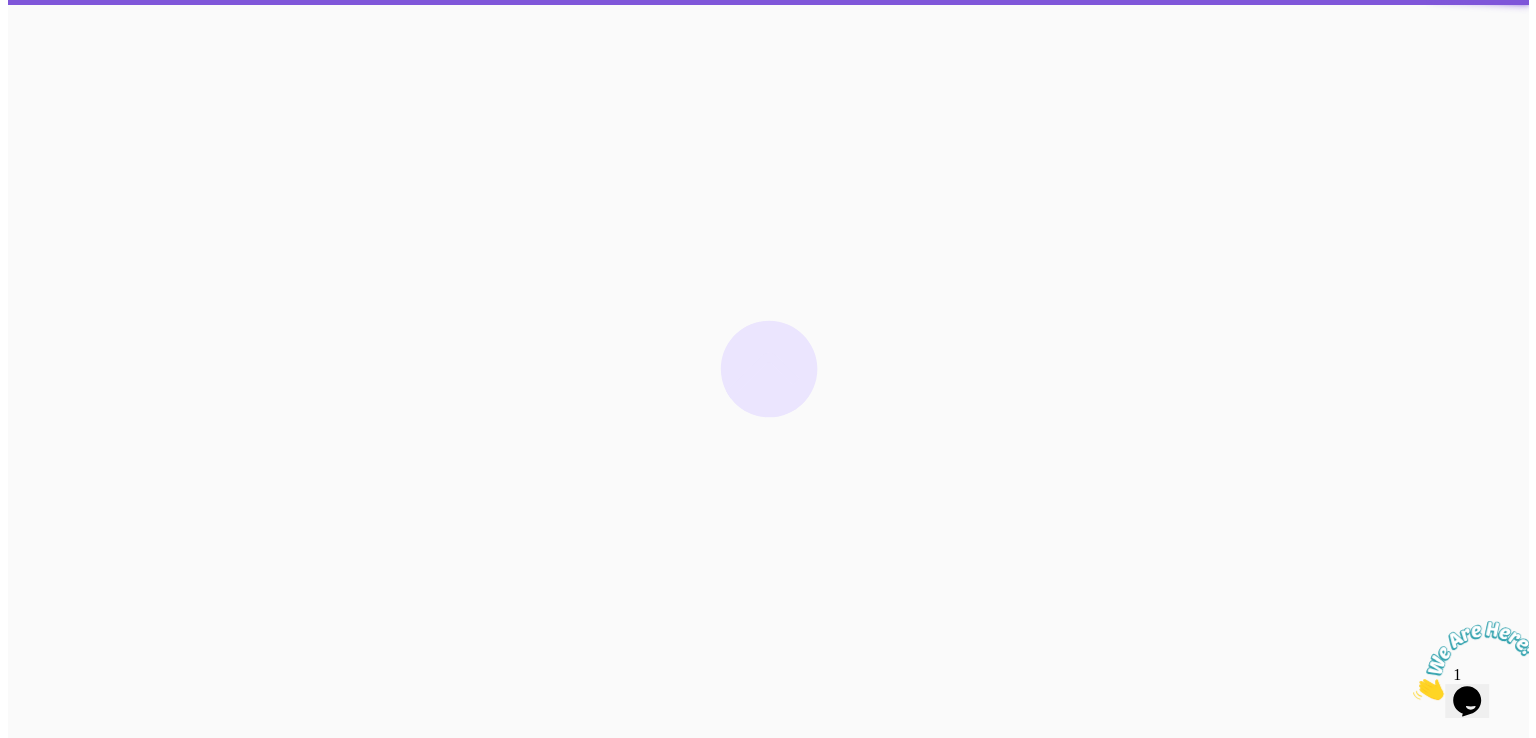 scroll, scrollTop: 0, scrollLeft: 0, axis: both 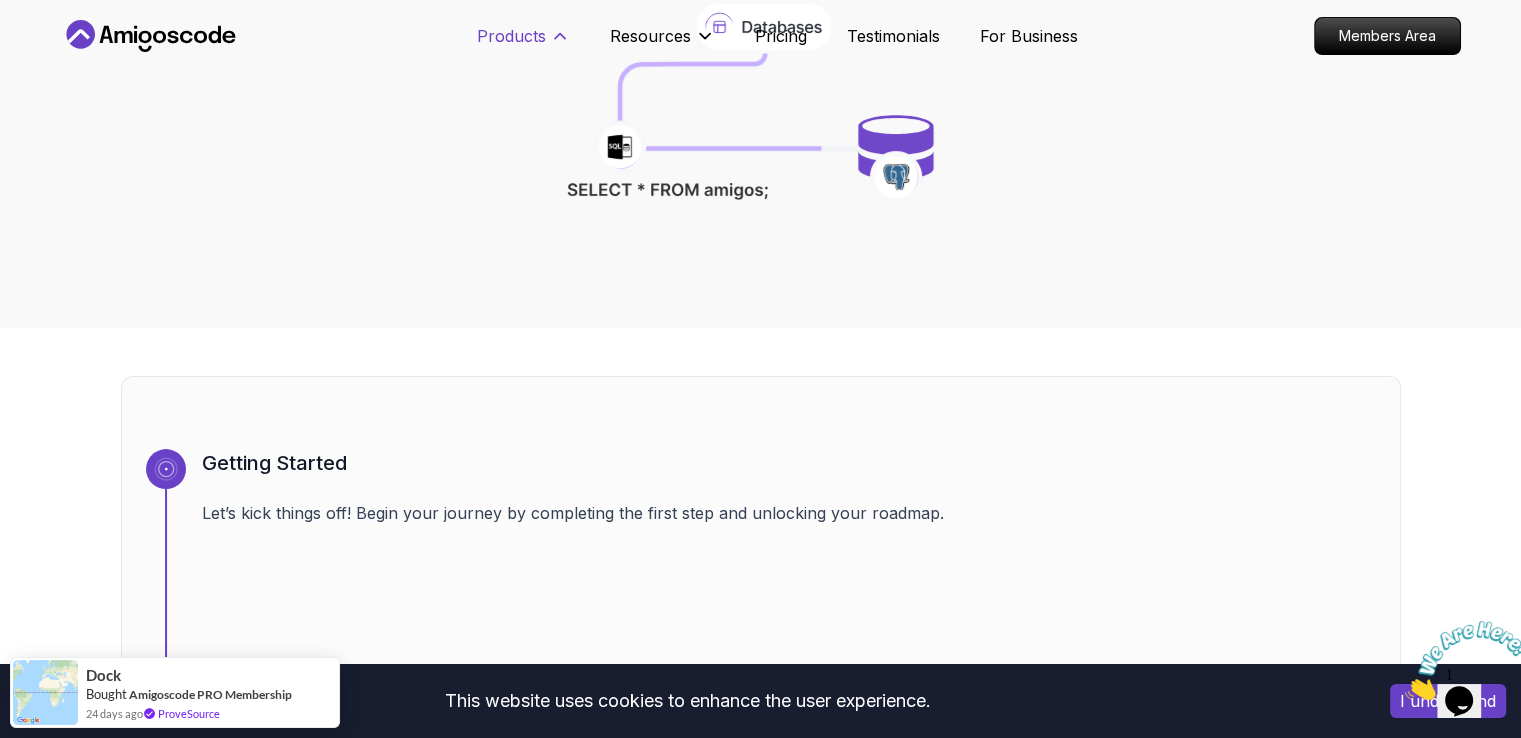 click on "Products" at bounding box center [511, 36] 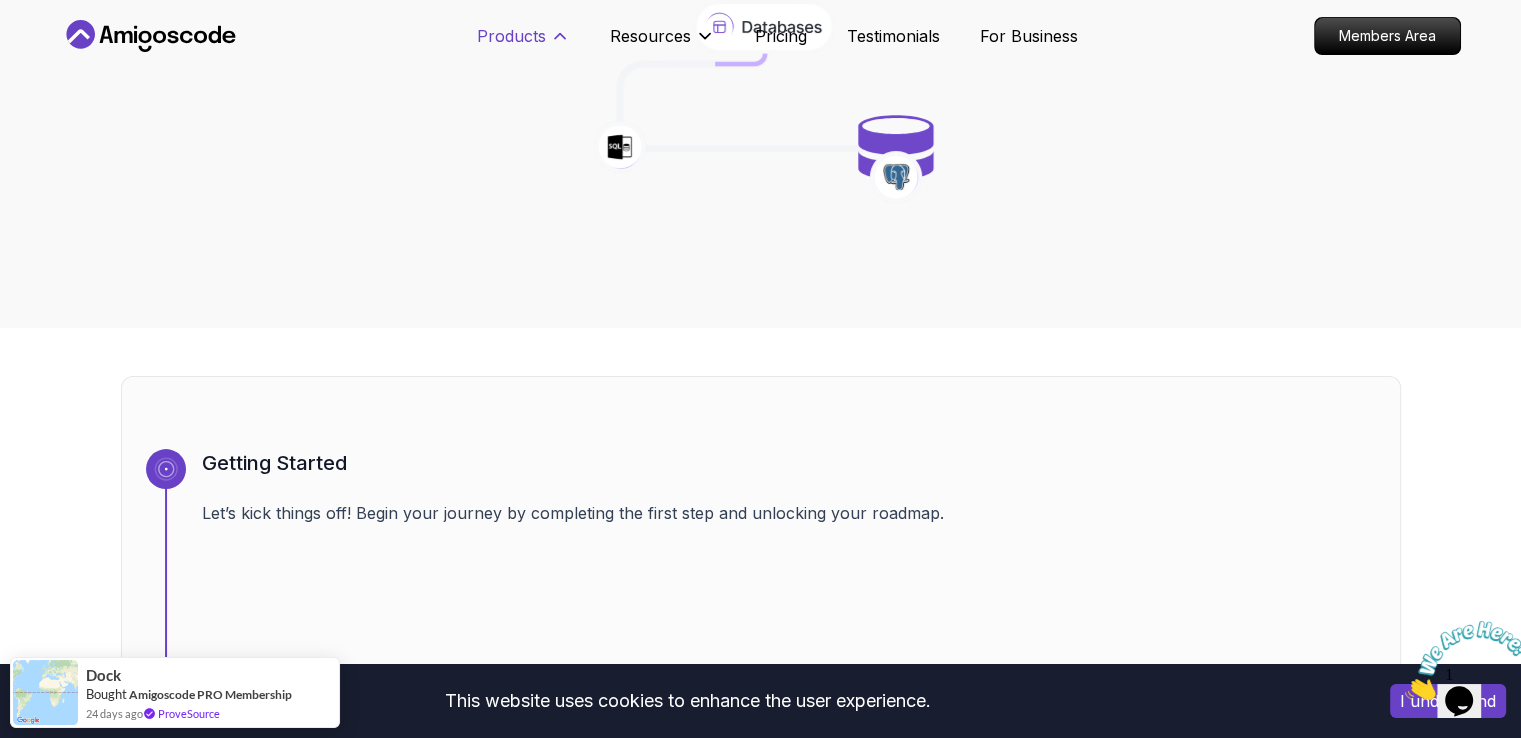 click 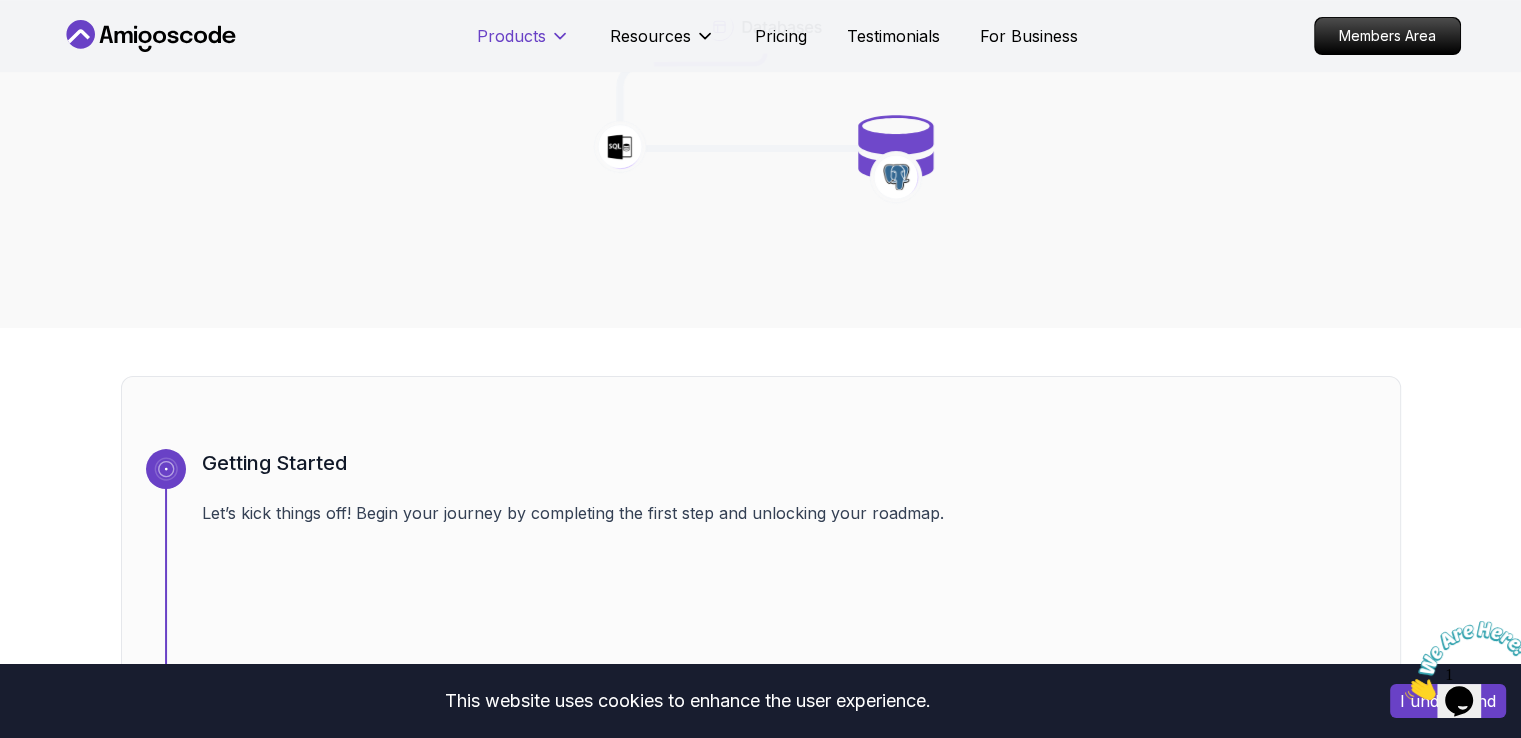 click 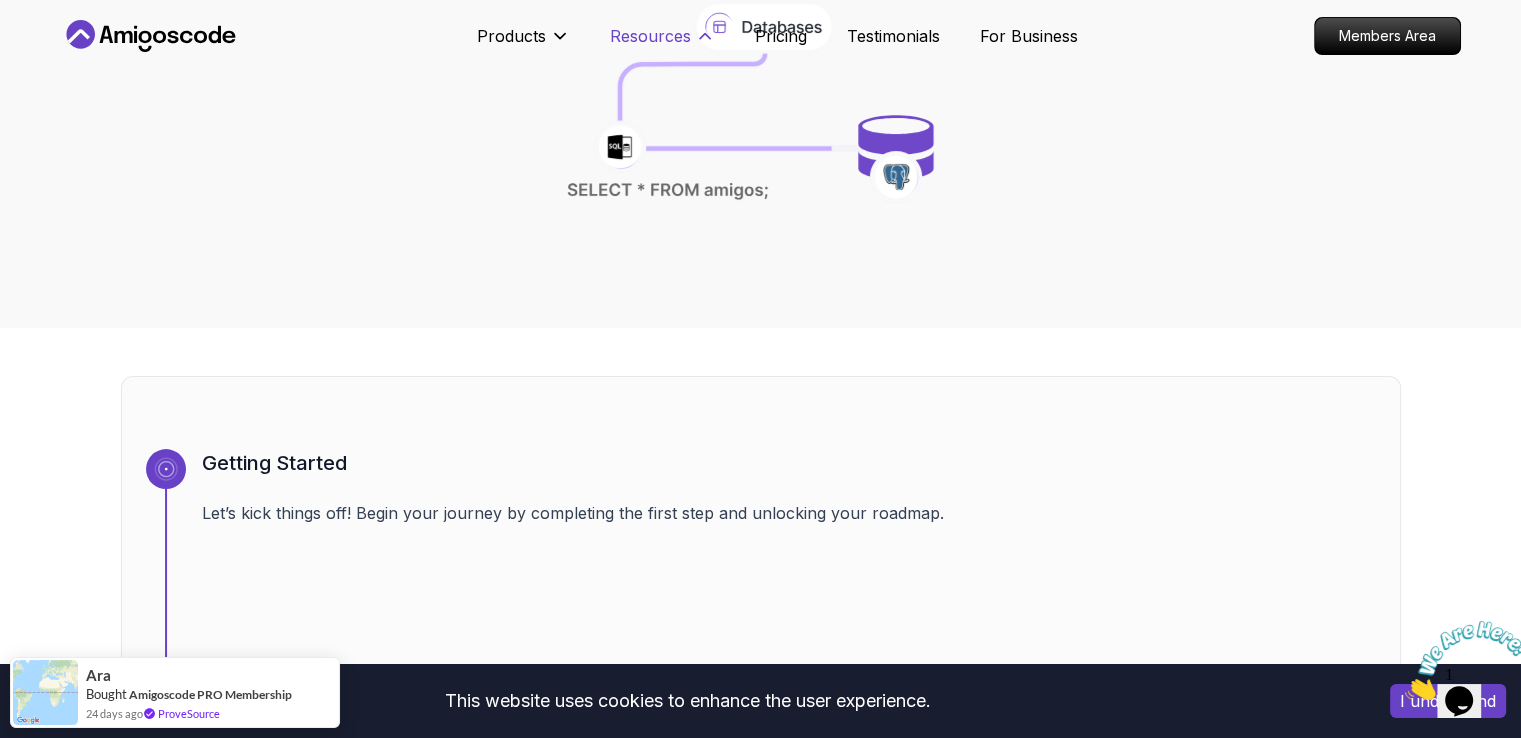 click on "Resources" at bounding box center (650, 36) 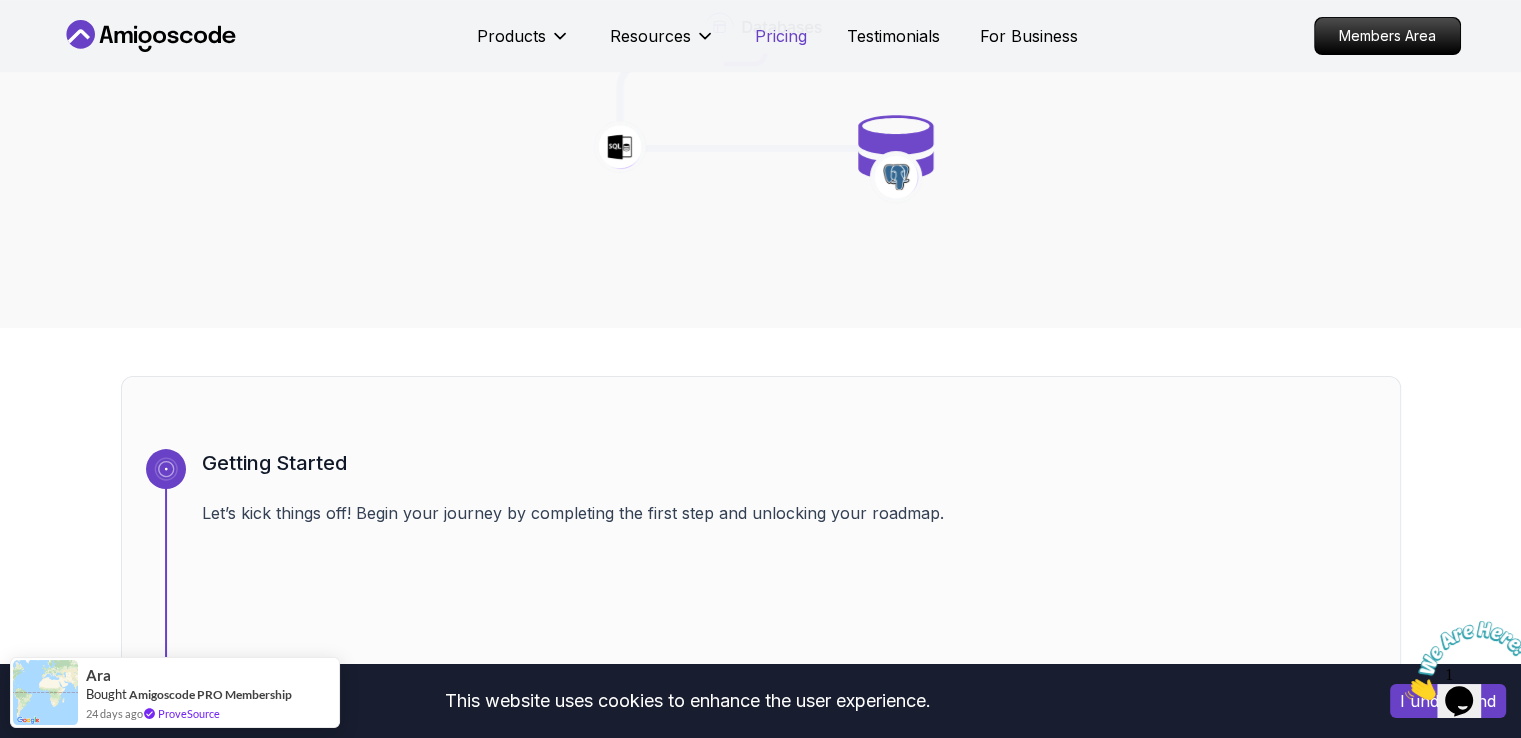 click on "Pricing" at bounding box center (781, 36) 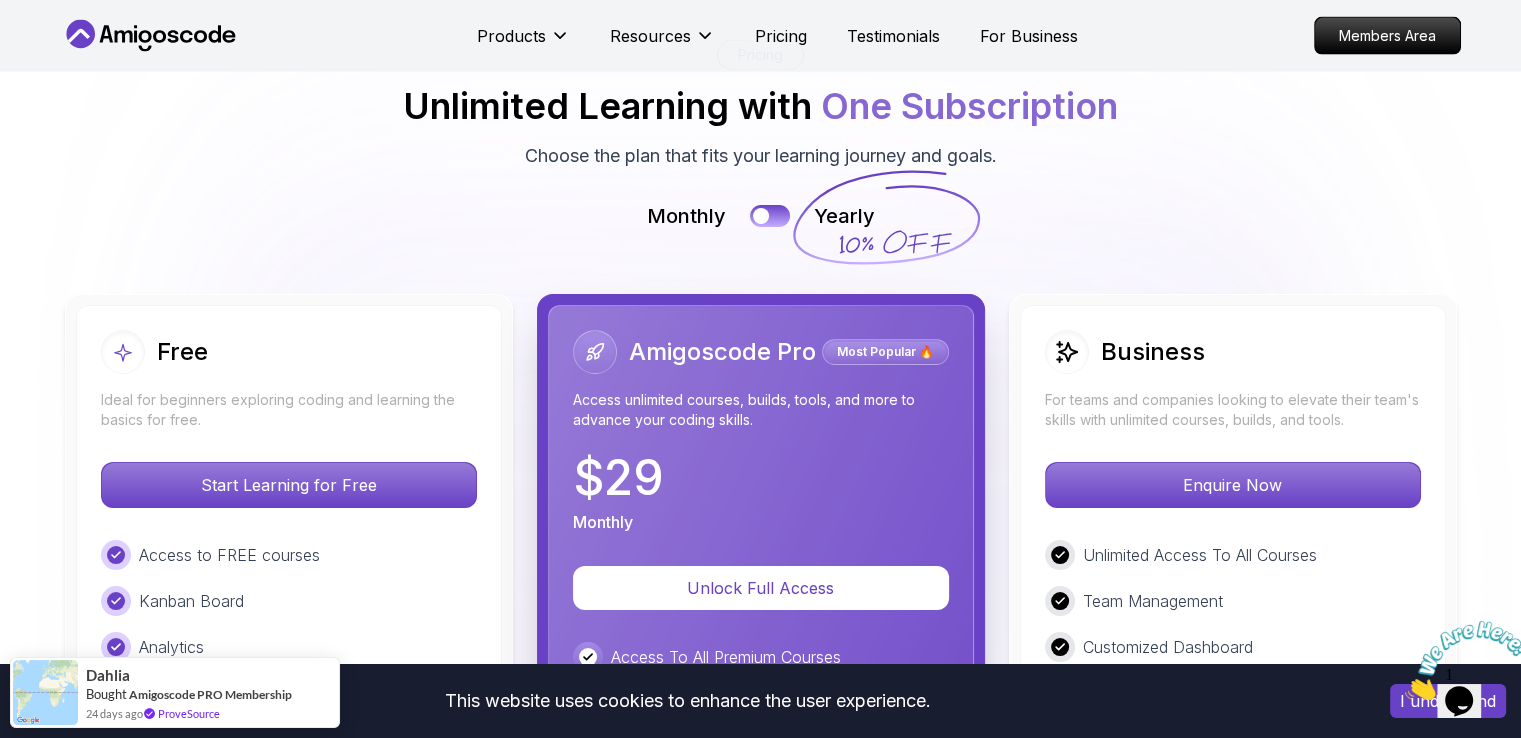 scroll, scrollTop: 4577, scrollLeft: 0, axis: vertical 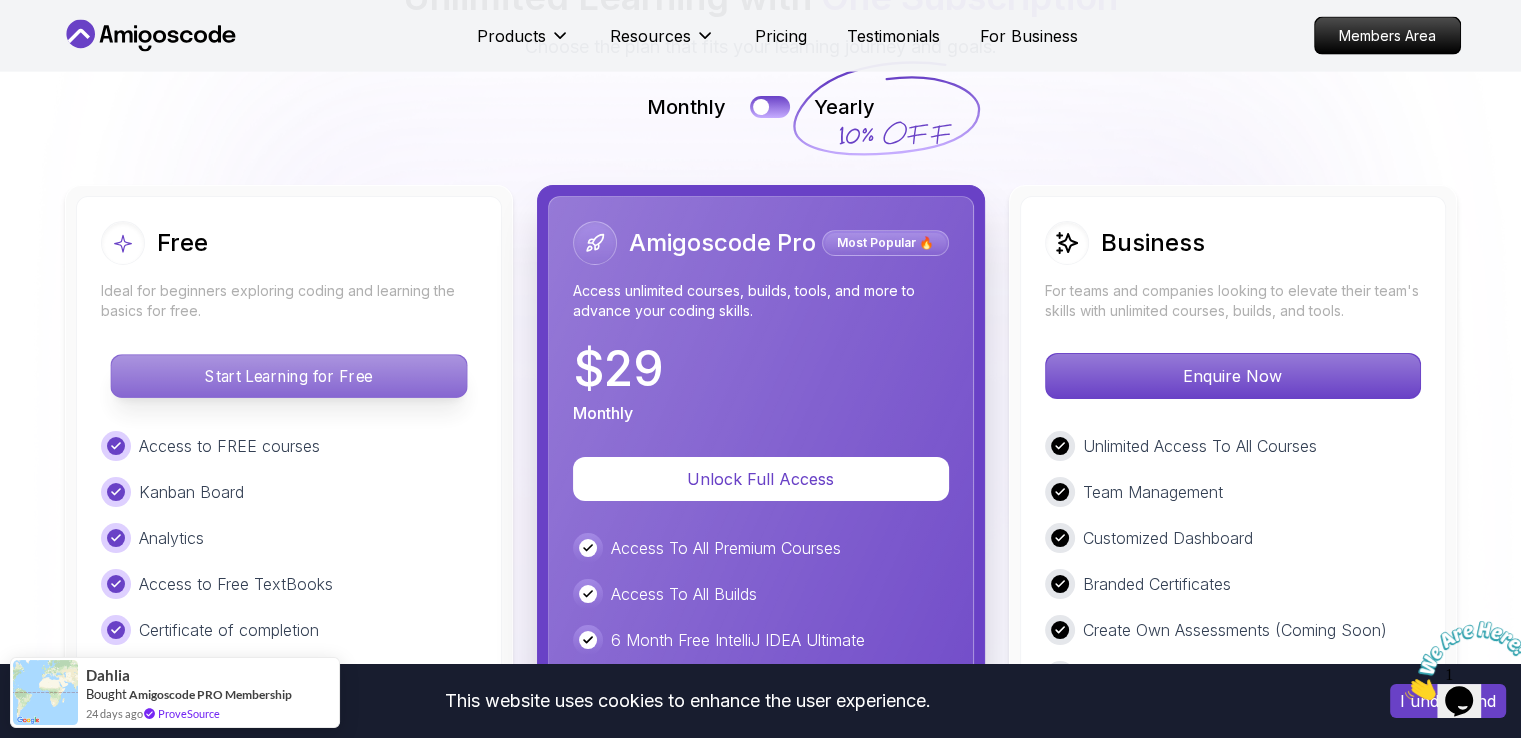 click on "Start Learning for Free" at bounding box center [288, 376] 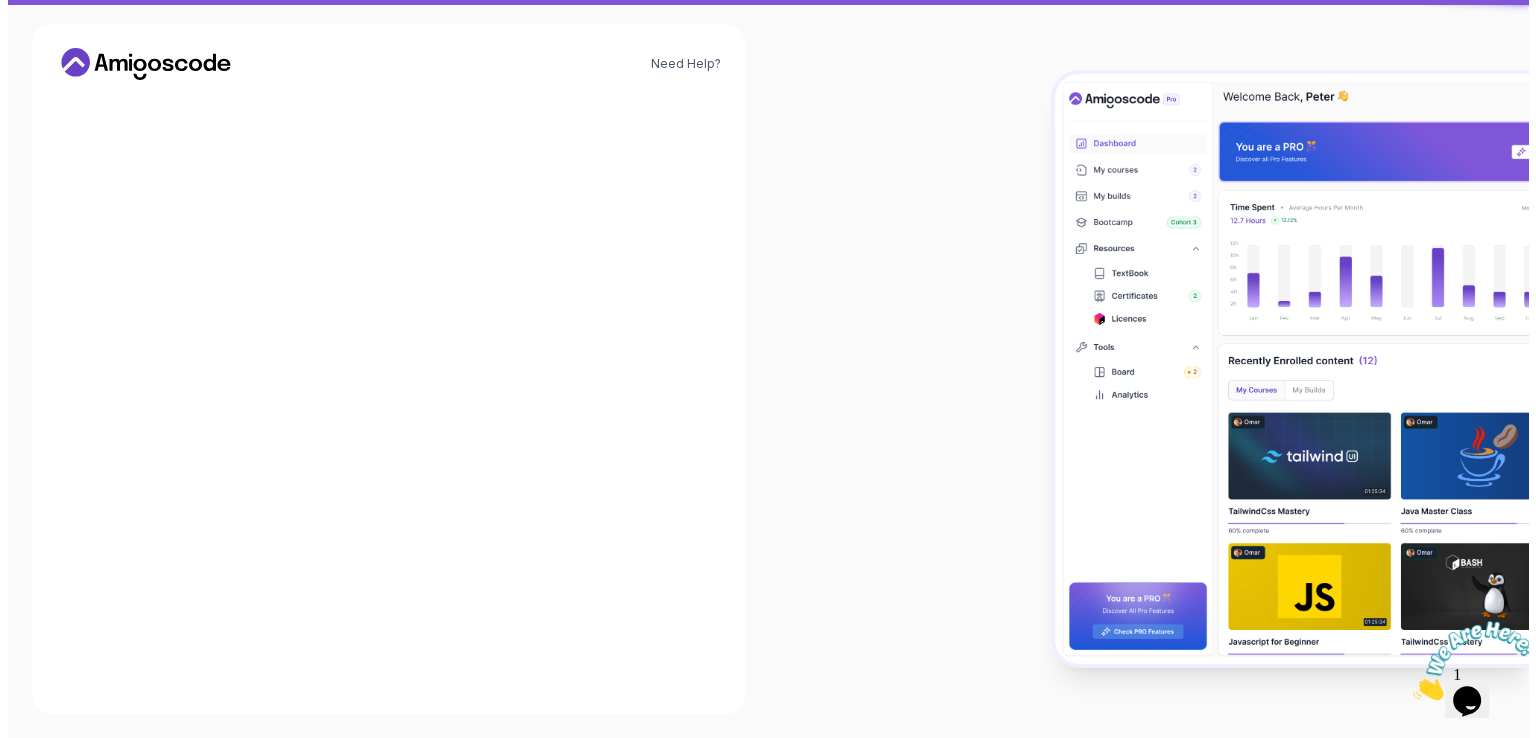 scroll, scrollTop: 0, scrollLeft: 0, axis: both 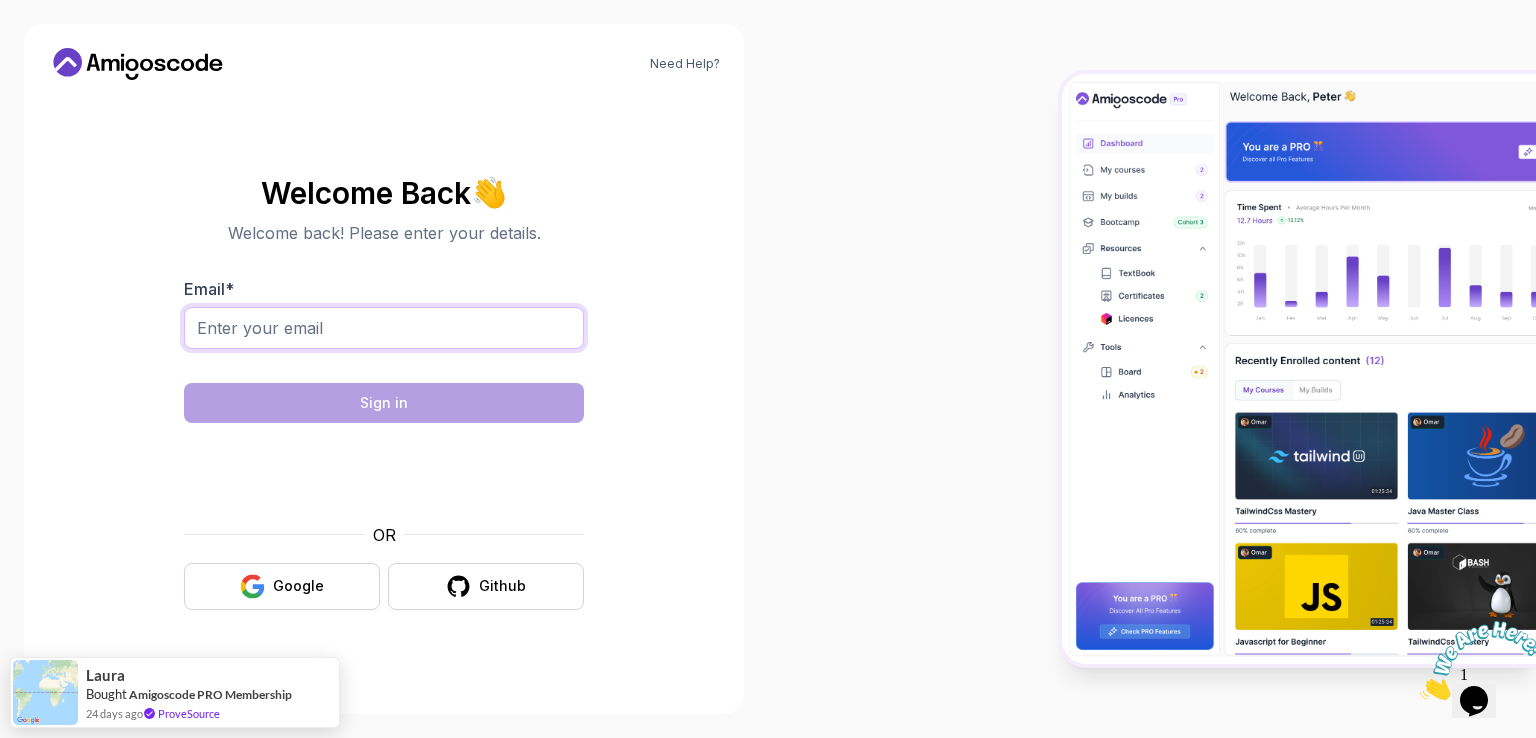 click on "Email *" at bounding box center (384, 328) 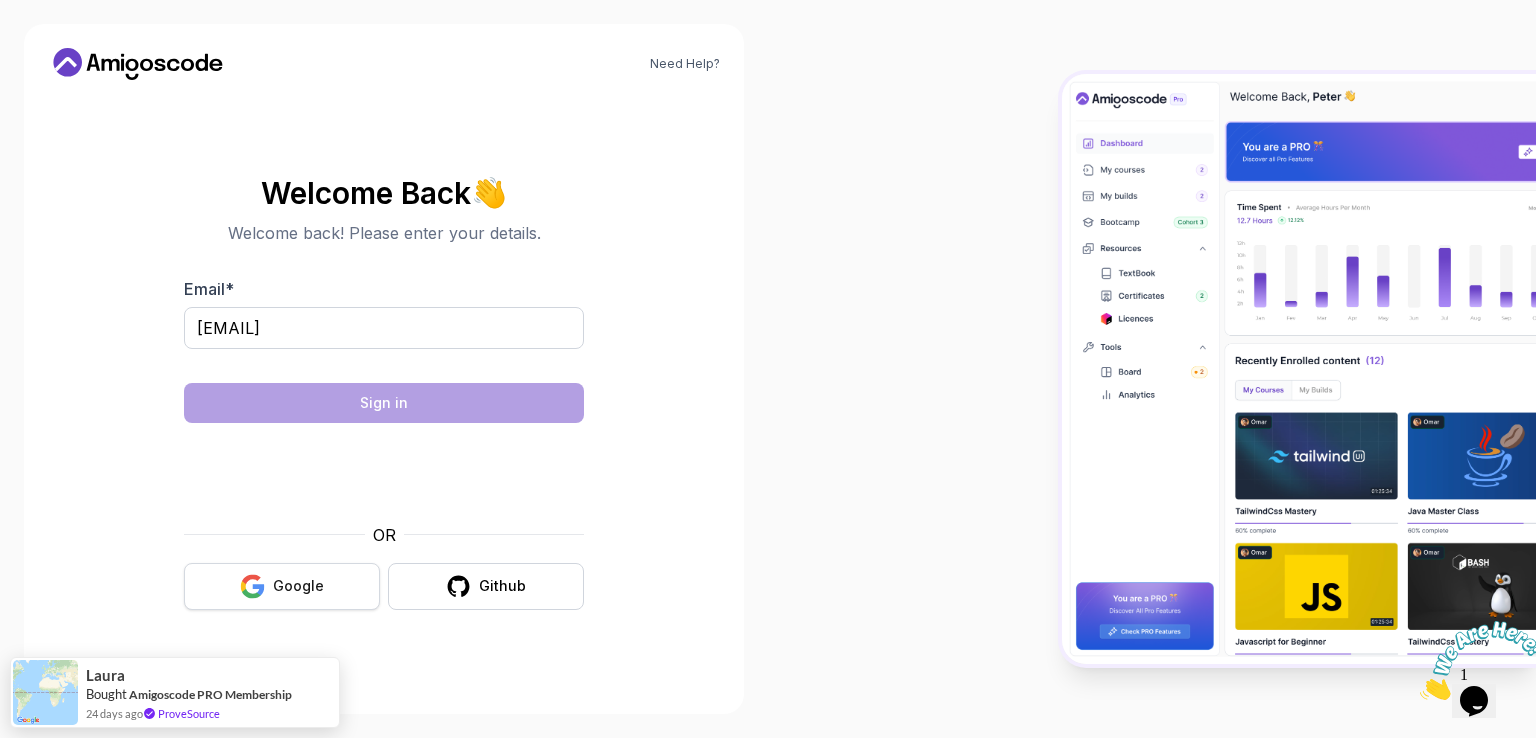 click on "Google" at bounding box center [298, 586] 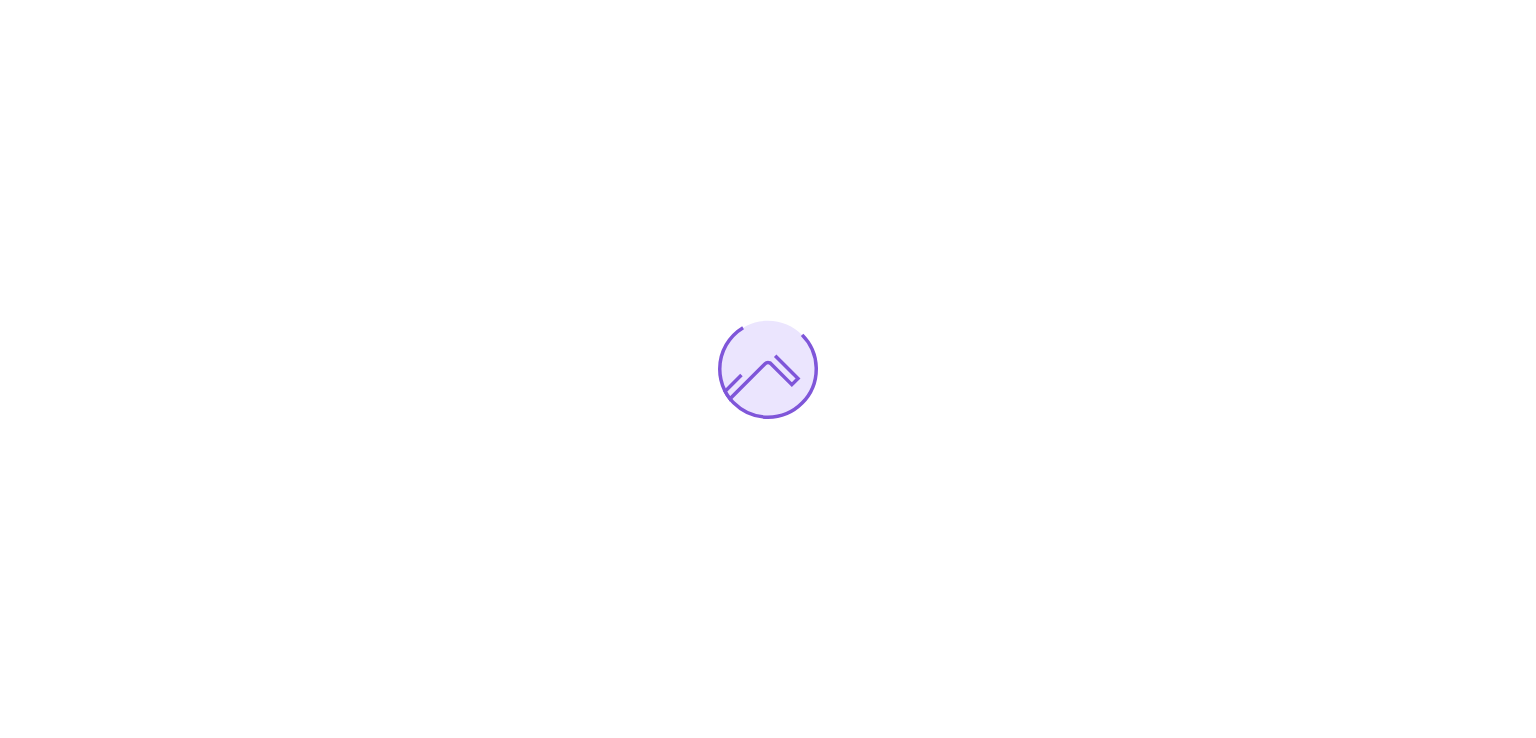 scroll, scrollTop: 0, scrollLeft: 0, axis: both 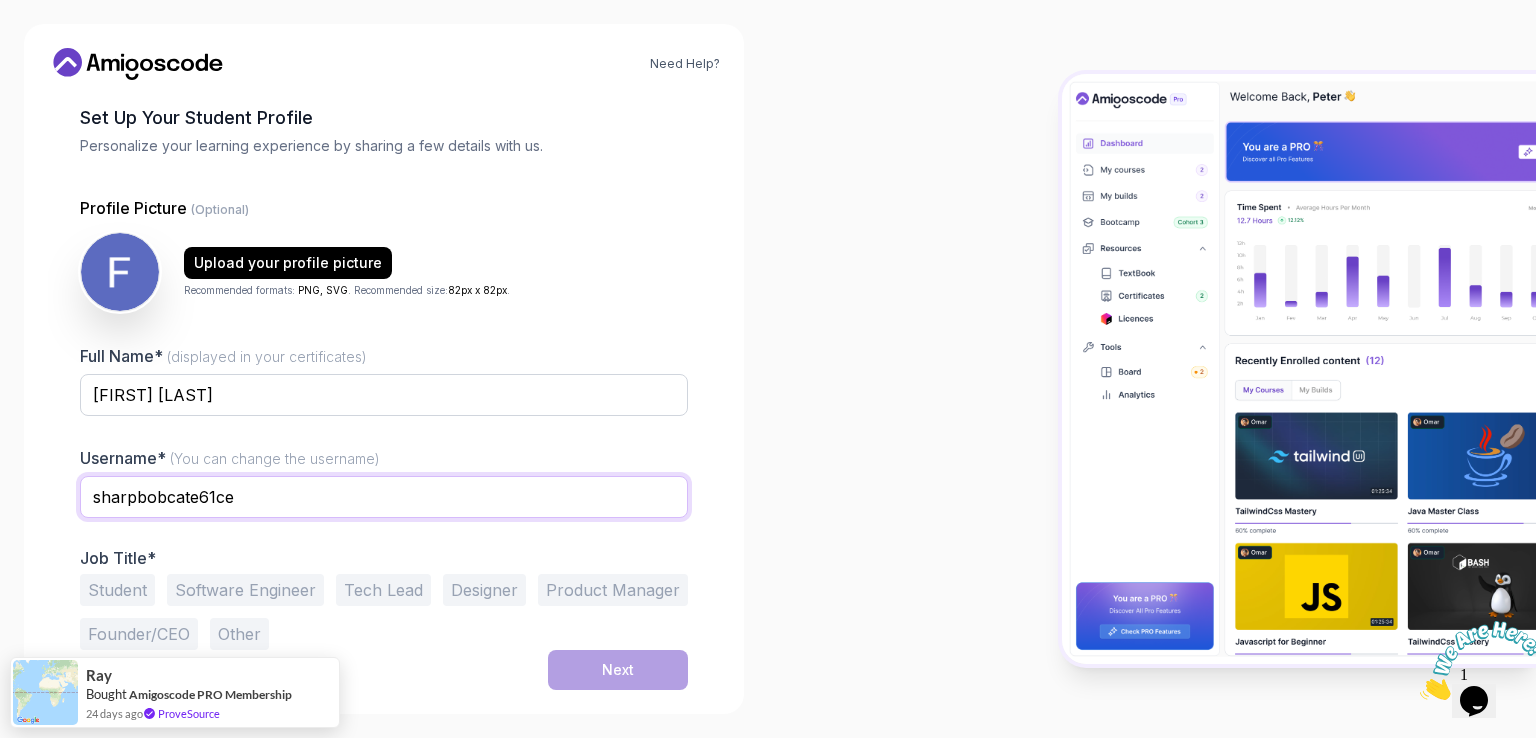 drag, startPoint x: 234, startPoint y: 493, endPoint x: 0, endPoint y: 474, distance: 234.7701 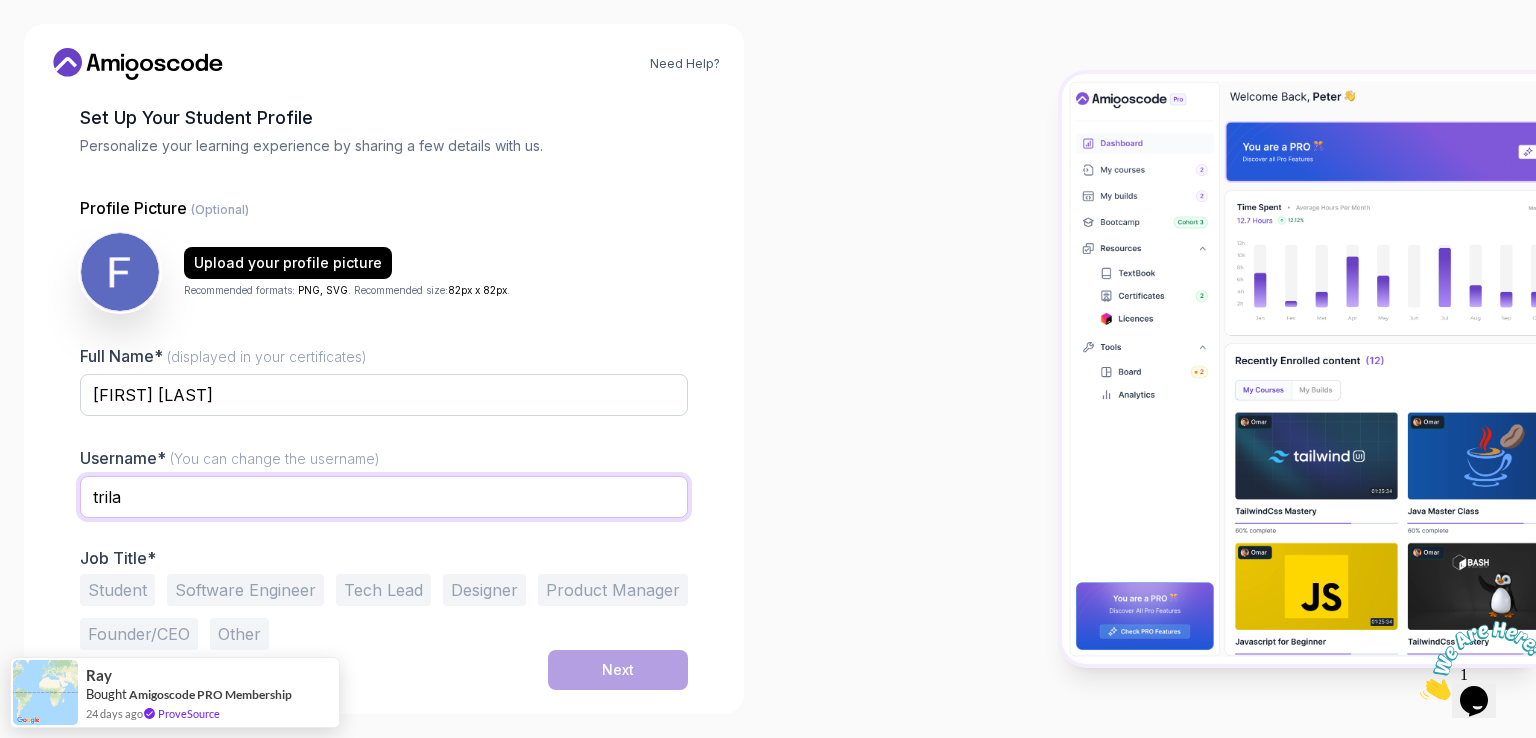 type on "trila" 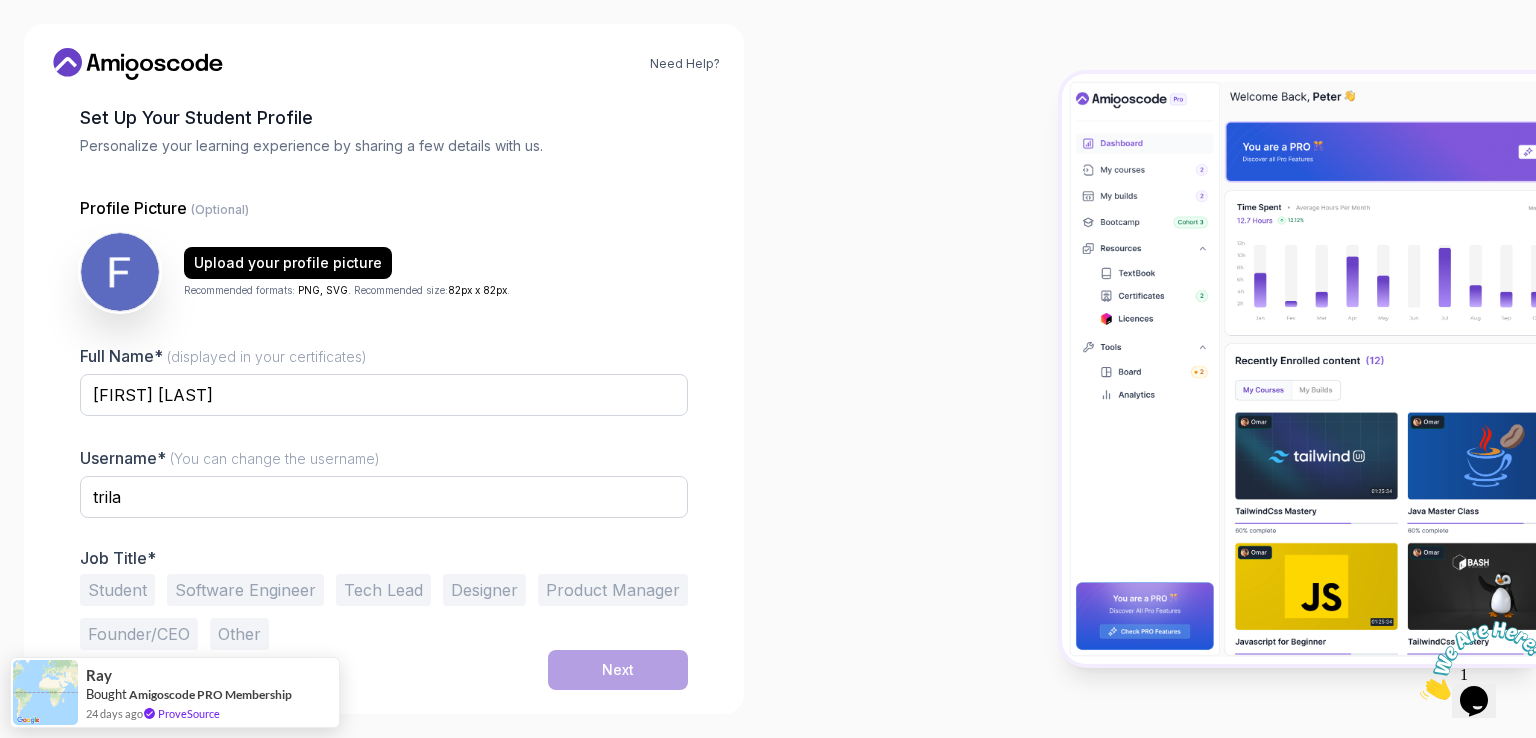 click on "1 Set Up Your Profile 1 Set Up Your Profile 2 Let's Get to Know You Set Up Your Student Profile Personalize your learning experience by sharing a few details with us. Profile Picture   (Optional) Upload your profile picture Recommended formats:   PNG, SVG . Recommended size:  82px x 82px . Full Name*   (displayed in your certificates) Faruk Avdagić Username*   (You can change the username) trila Job Title* Student Software Engineer Tech Lead Designer Product Manager Founder/CEO Other Next" at bounding box center (384, 297) 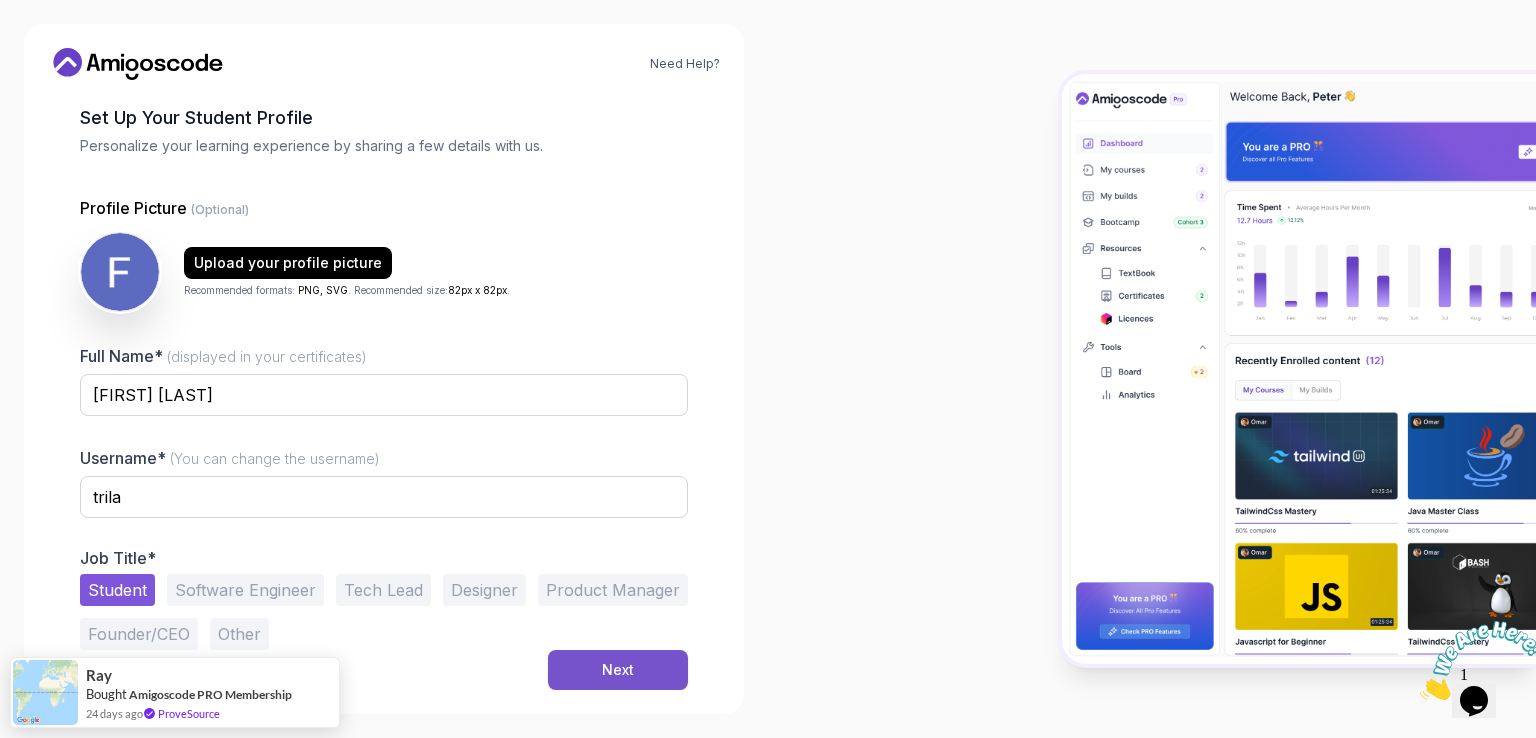 click on "Next" at bounding box center (618, 670) 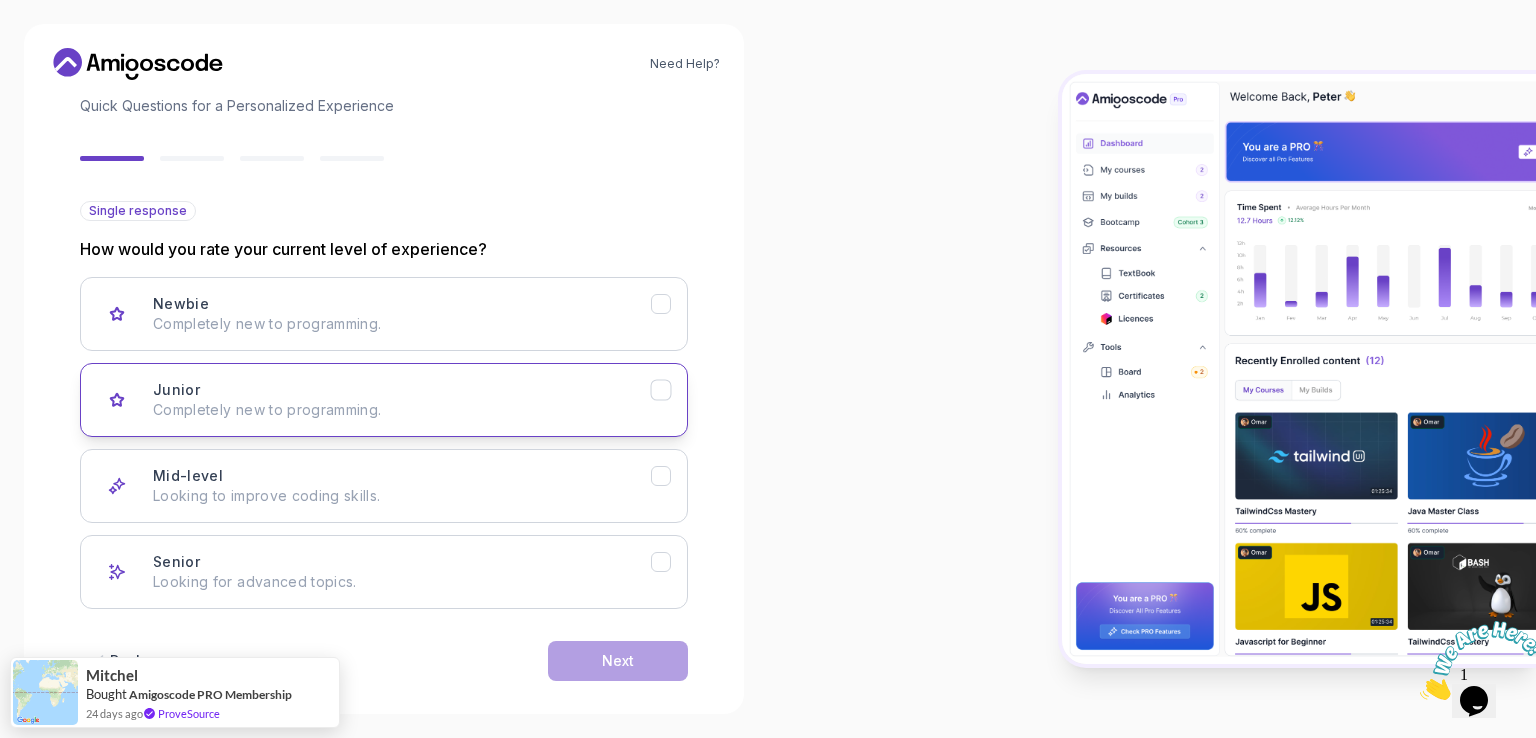 scroll, scrollTop: 157, scrollLeft: 0, axis: vertical 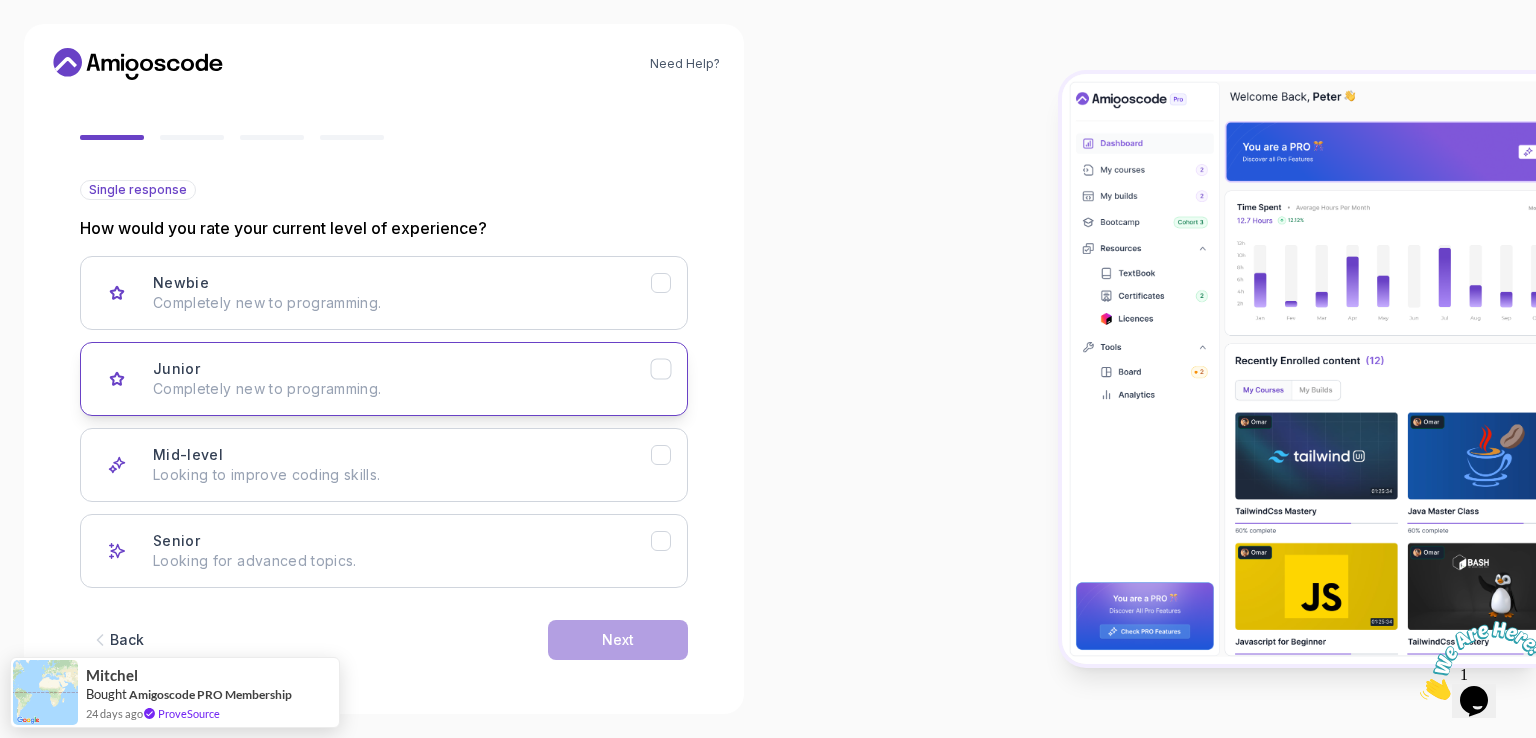 click on "Completely new to programming." at bounding box center (402, 389) 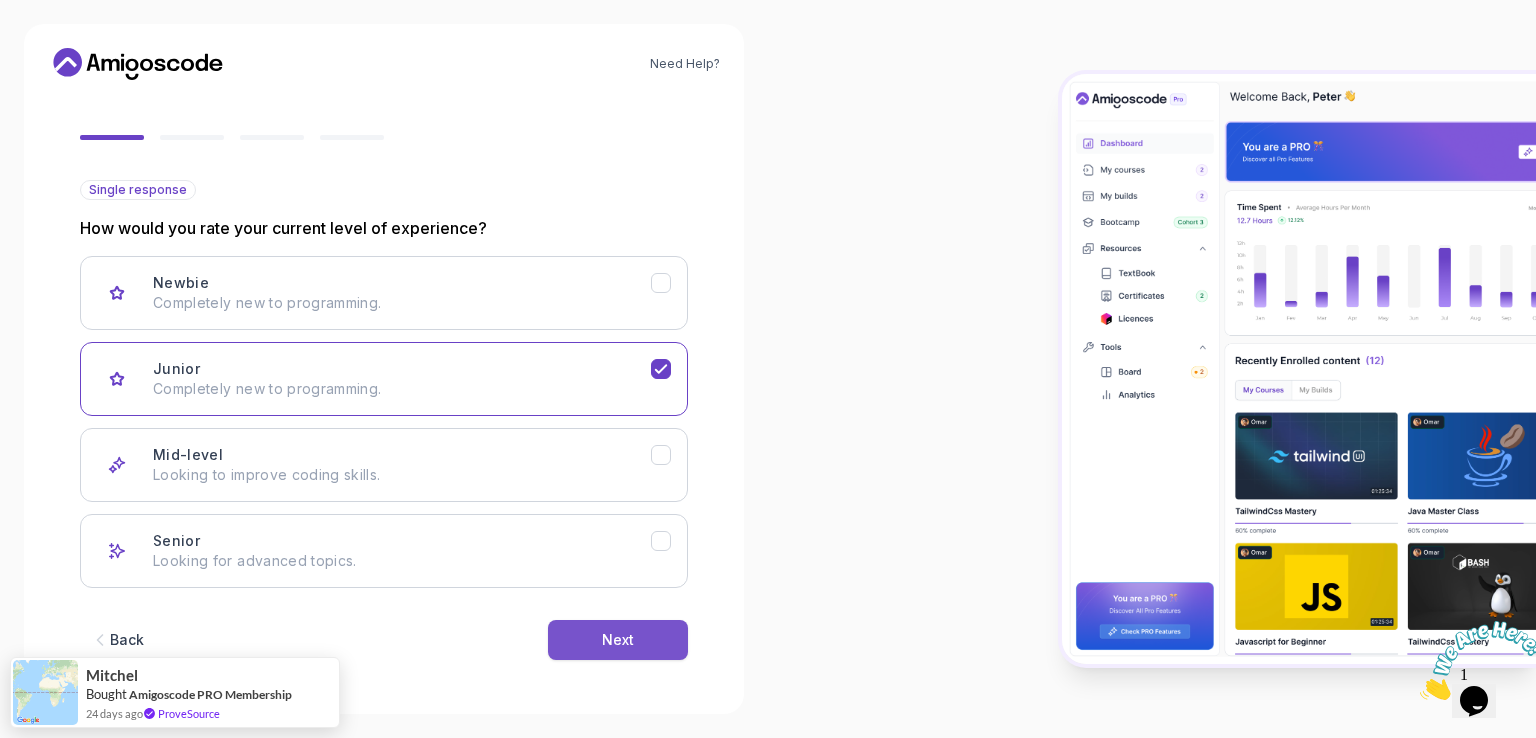 click on "Next" at bounding box center [618, 640] 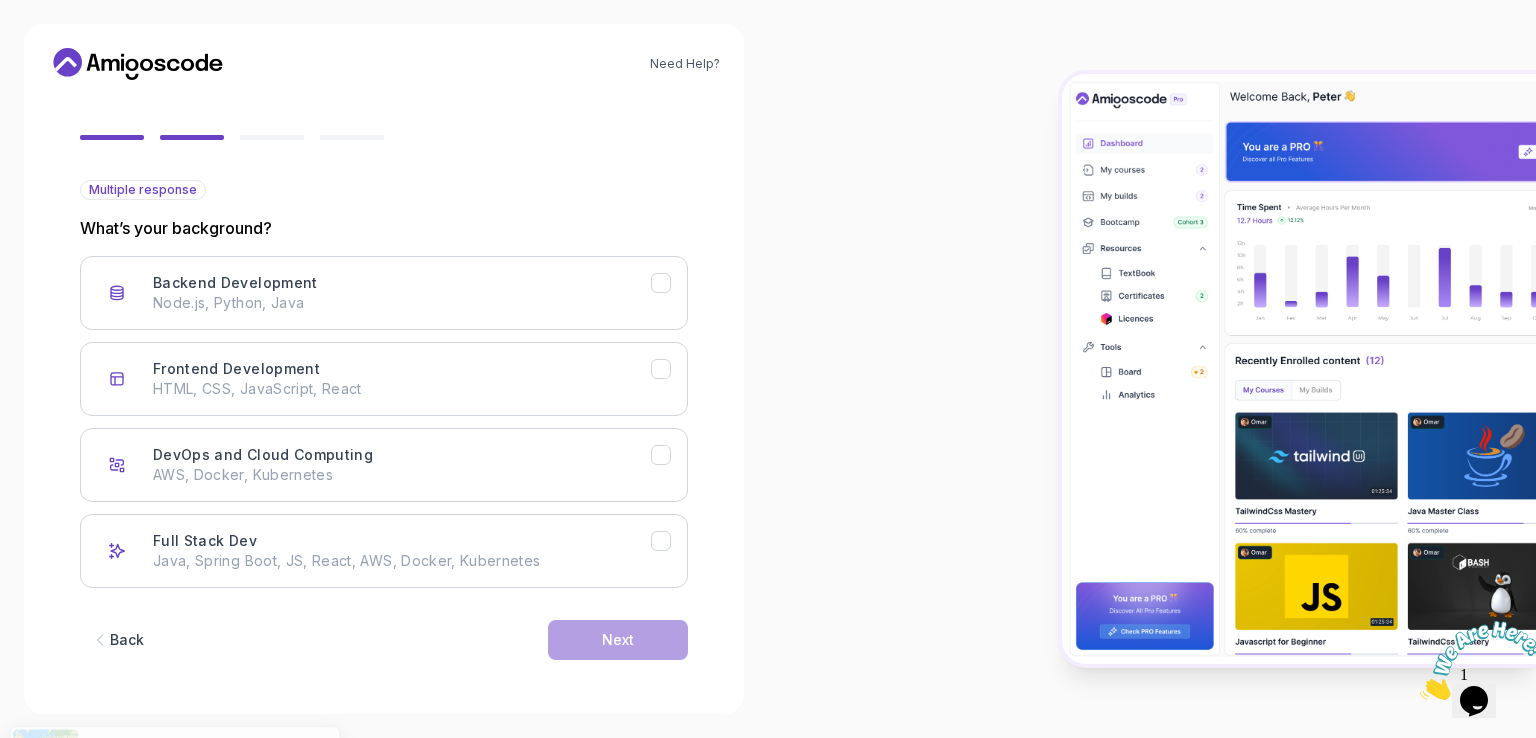 click on "Backend Development Node.js, Python, Java Frontend Development HTML, CSS, JavaScript, React DevOps and Cloud Computing AWS, Docker, Kubernetes Full Stack Dev Java, Spring Boot, JS, React, AWS, Docker, Kubernetes" at bounding box center (384, 422) 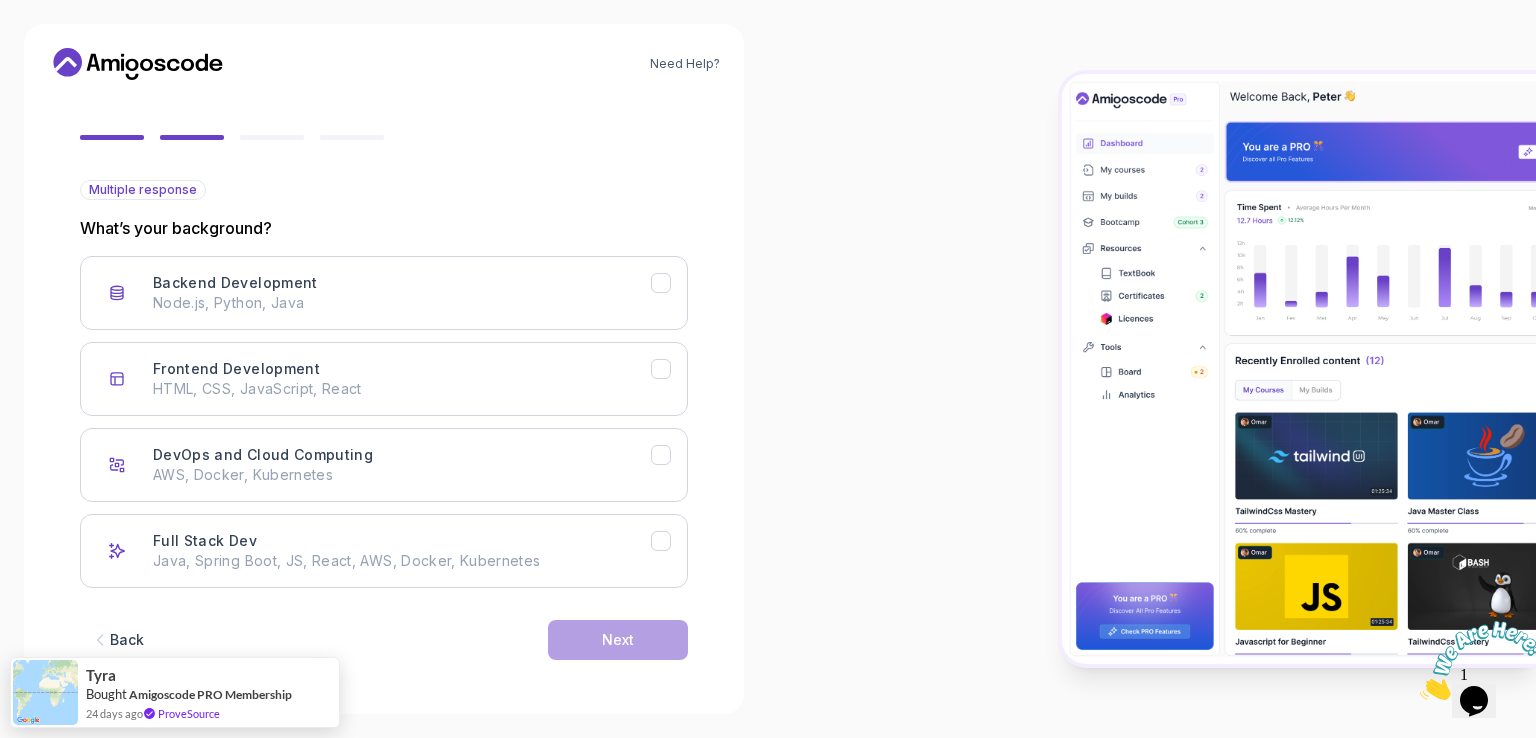 drag, startPoint x: 478, startPoint y: 345, endPoint x: 478, endPoint y: 334, distance: 11 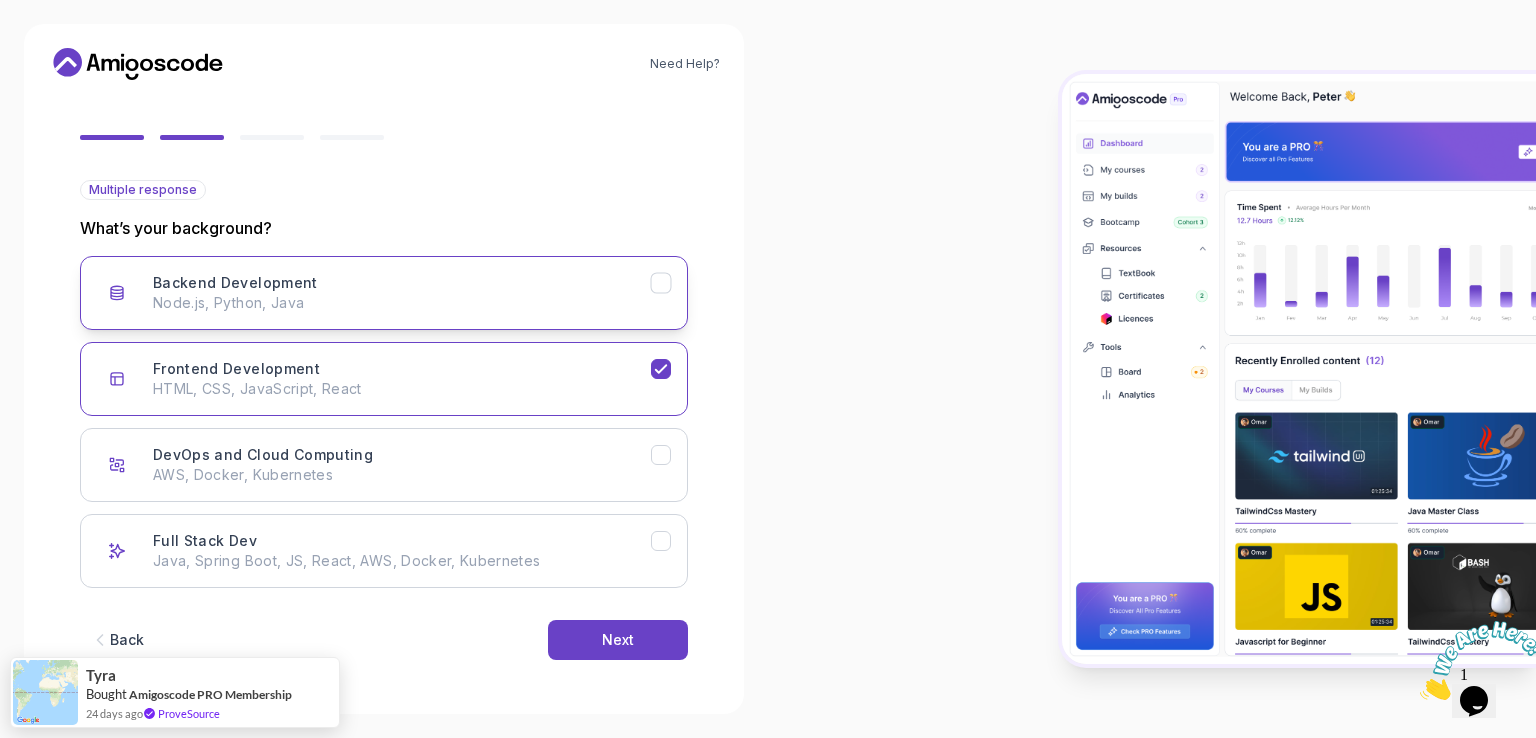 click on "Backend Development Node.js, Python, Java" at bounding box center (402, 293) 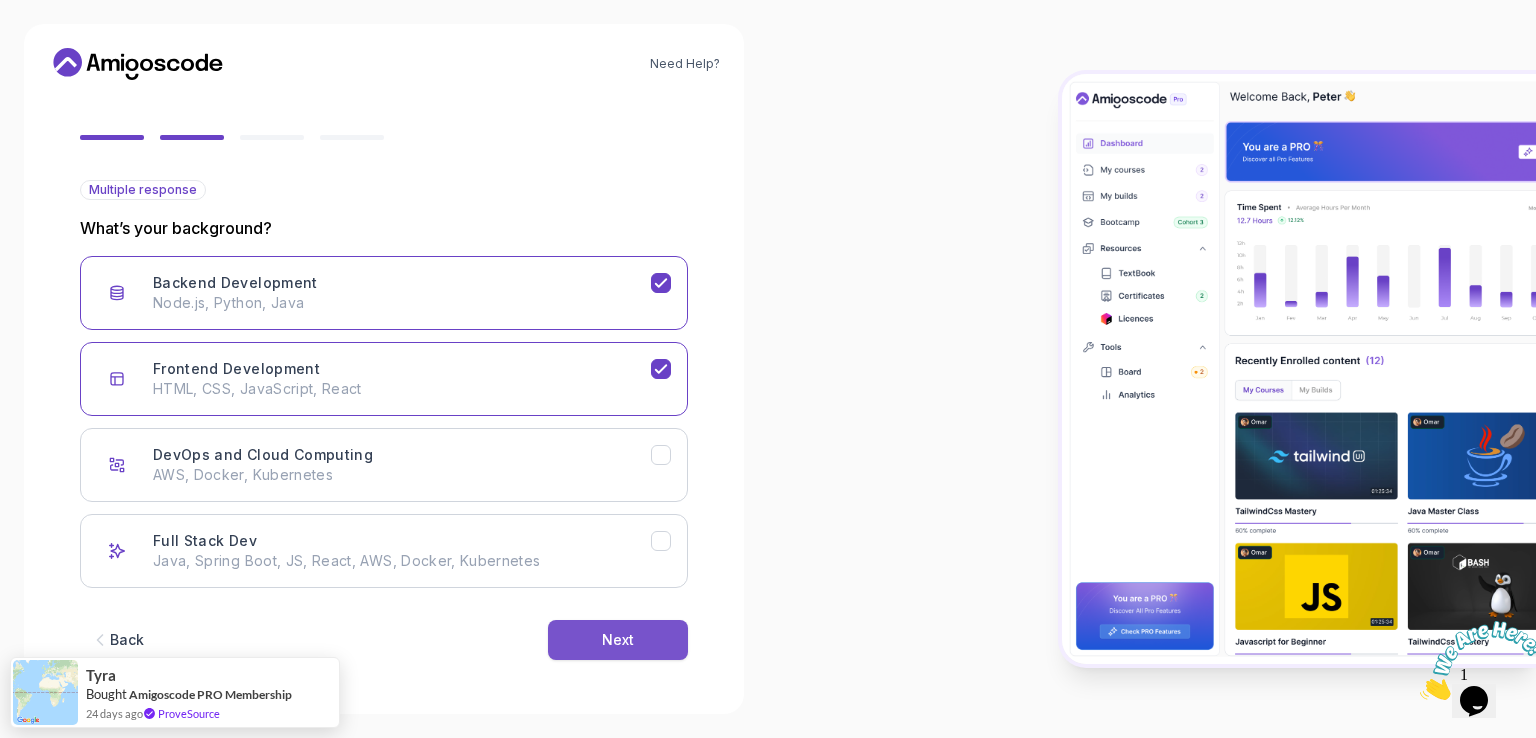 click on "Next" at bounding box center [618, 640] 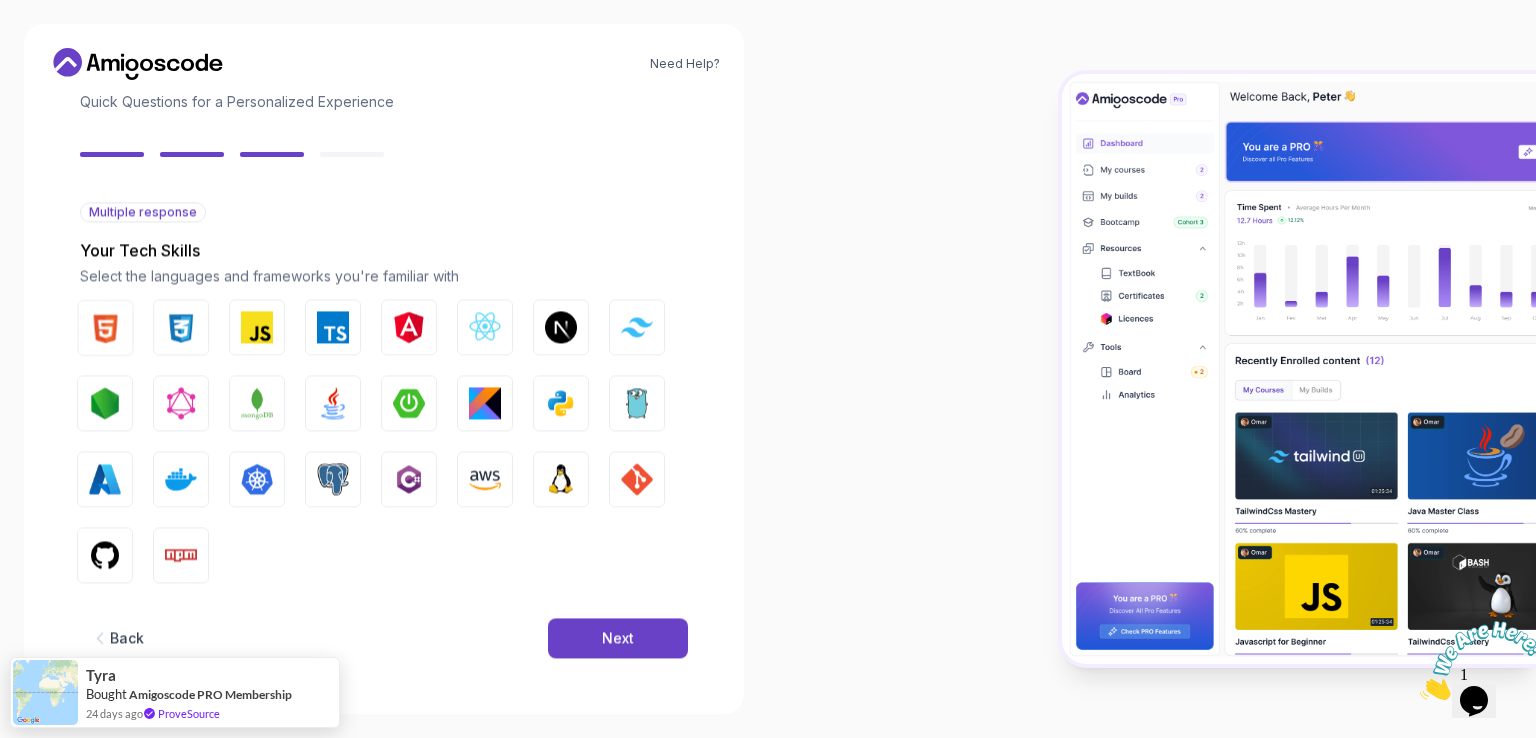 scroll, scrollTop: 135, scrollLeft: 0, axis: vertical 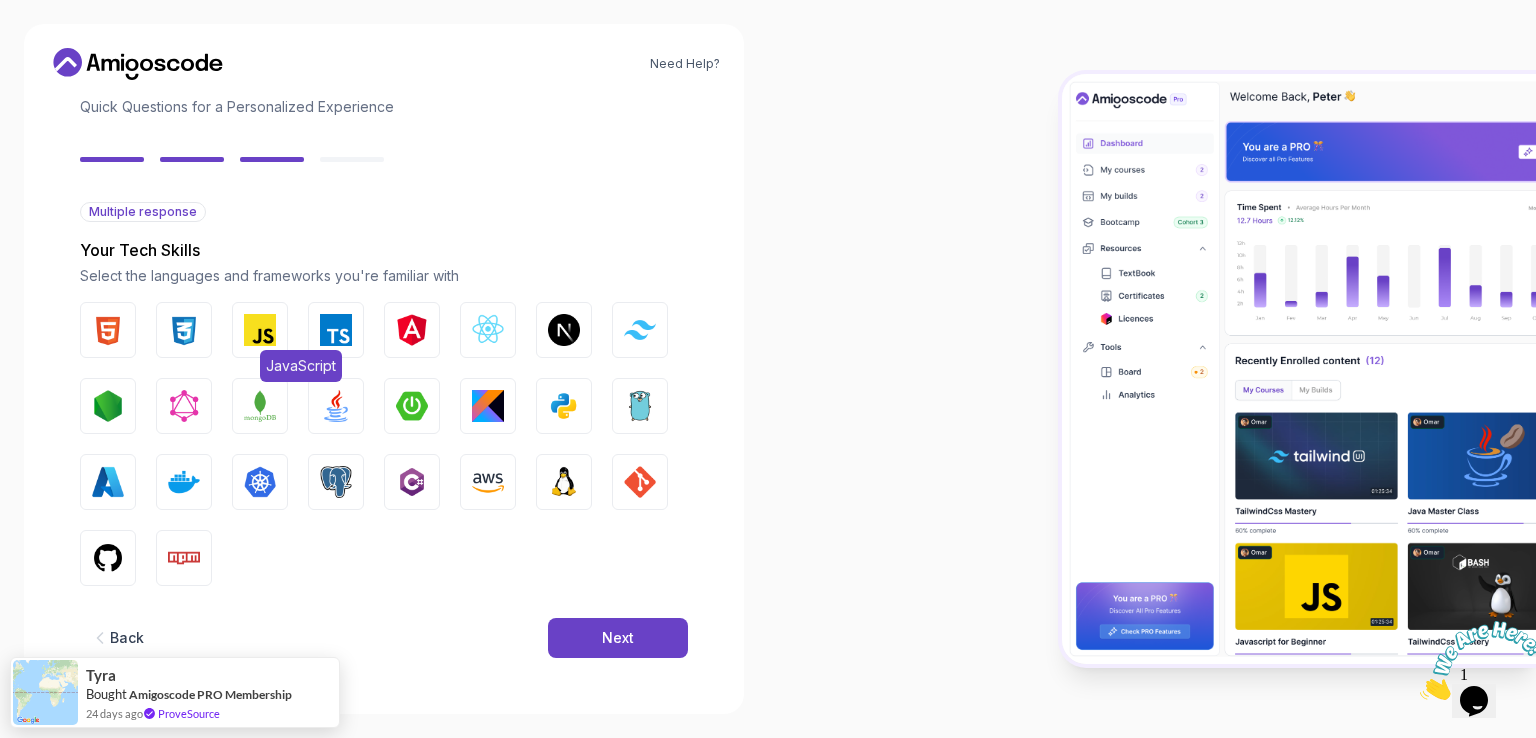 click at bounding box center [260, 330] 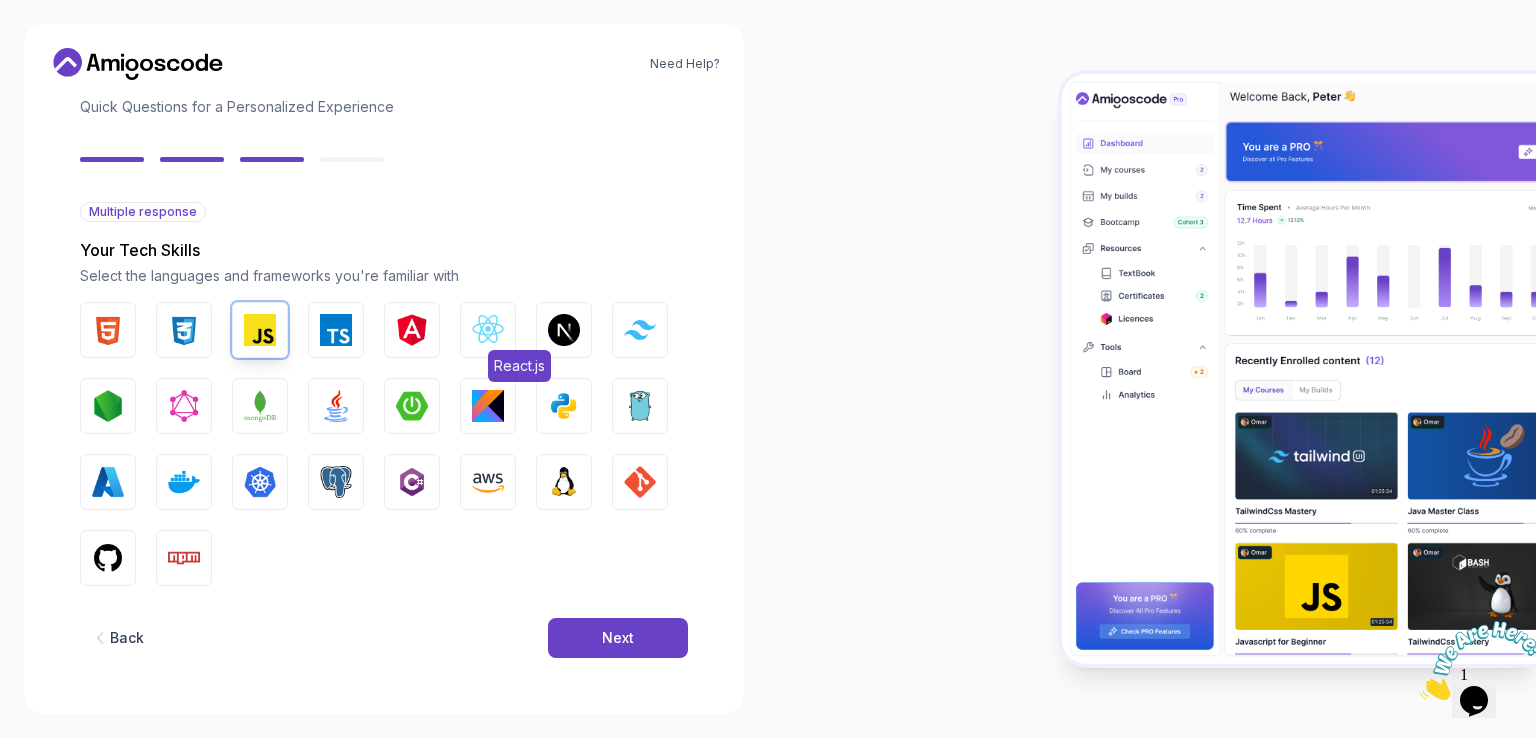 click at bounding box center (488, 330) 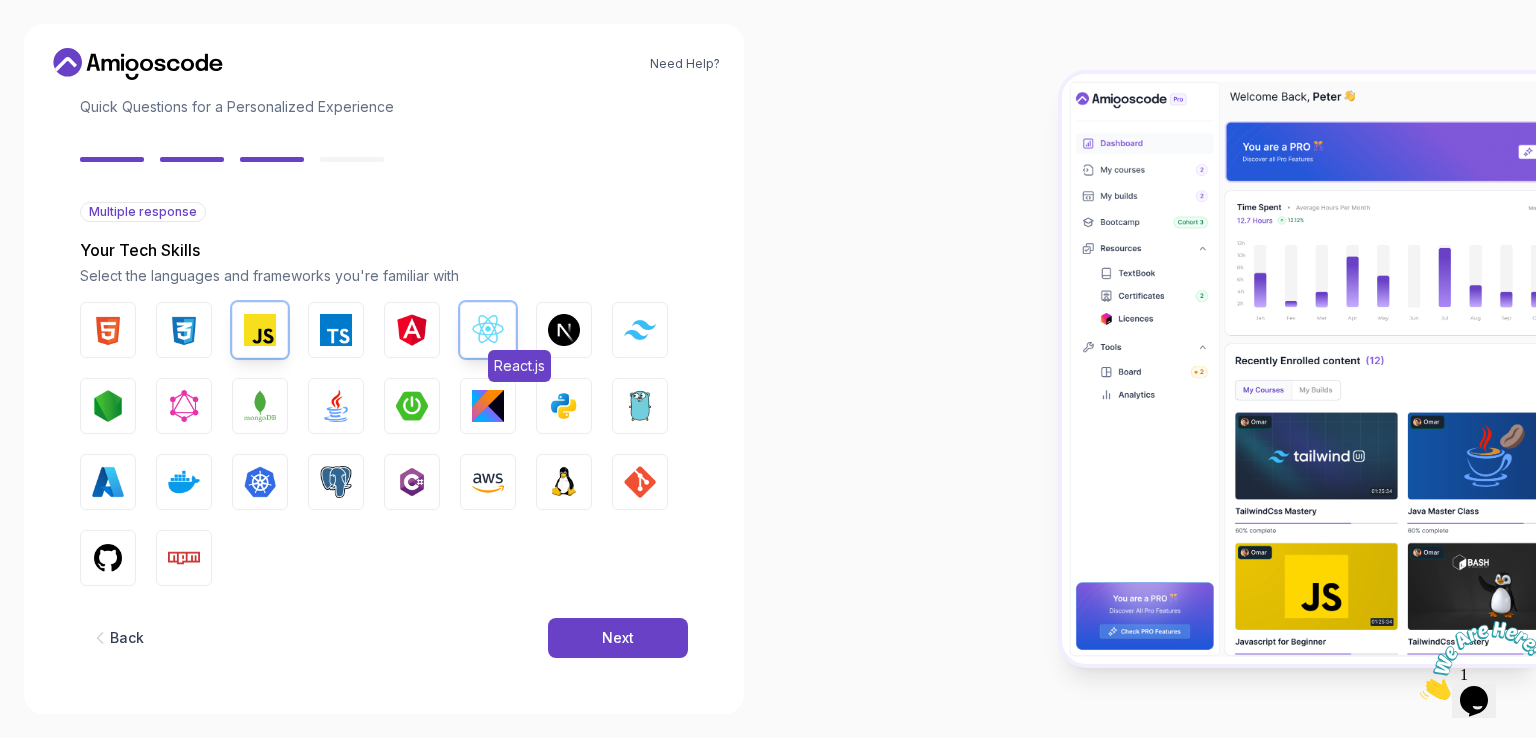click at bounding box center [488, 330] 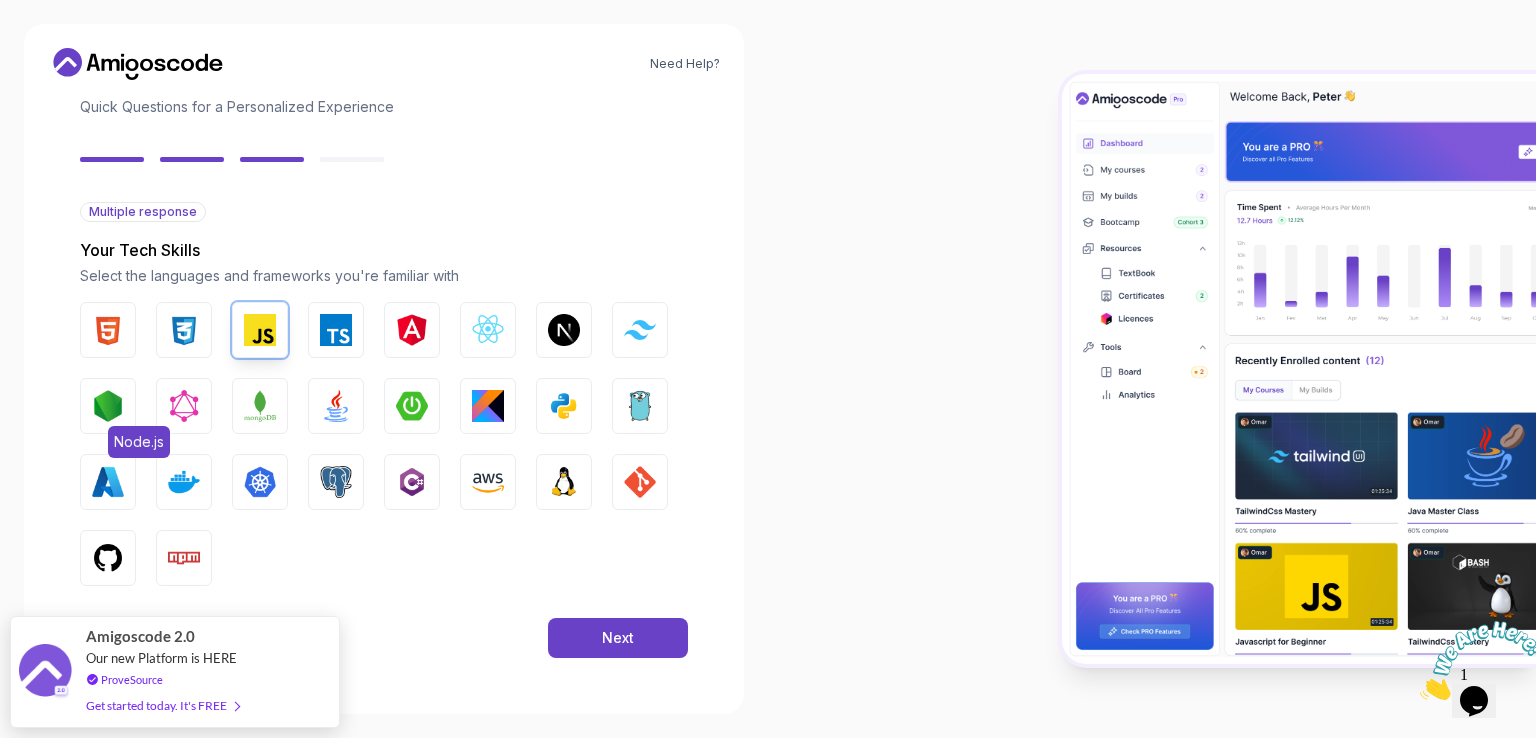 click at bounding box center (108, 406) 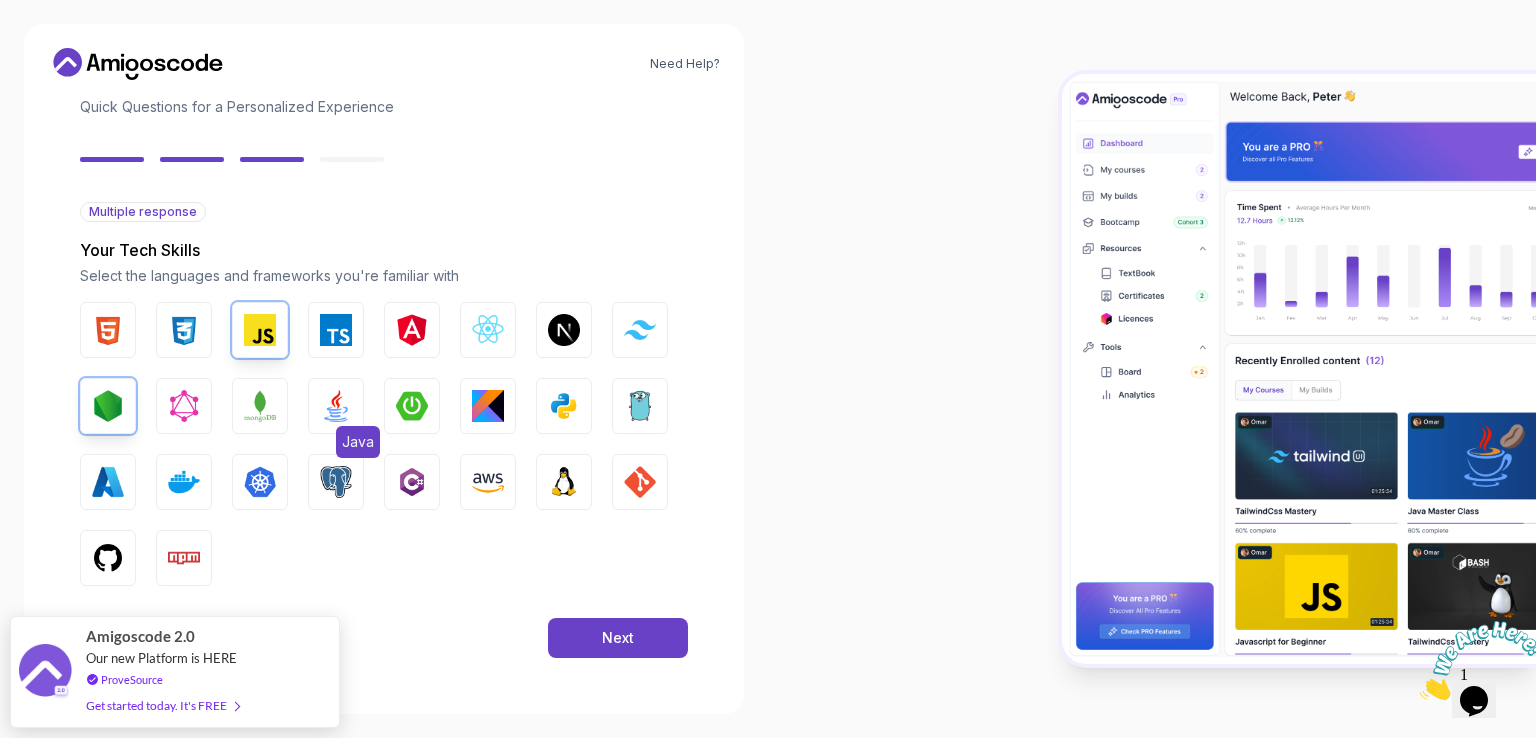 click at bounding box center [336, 406] 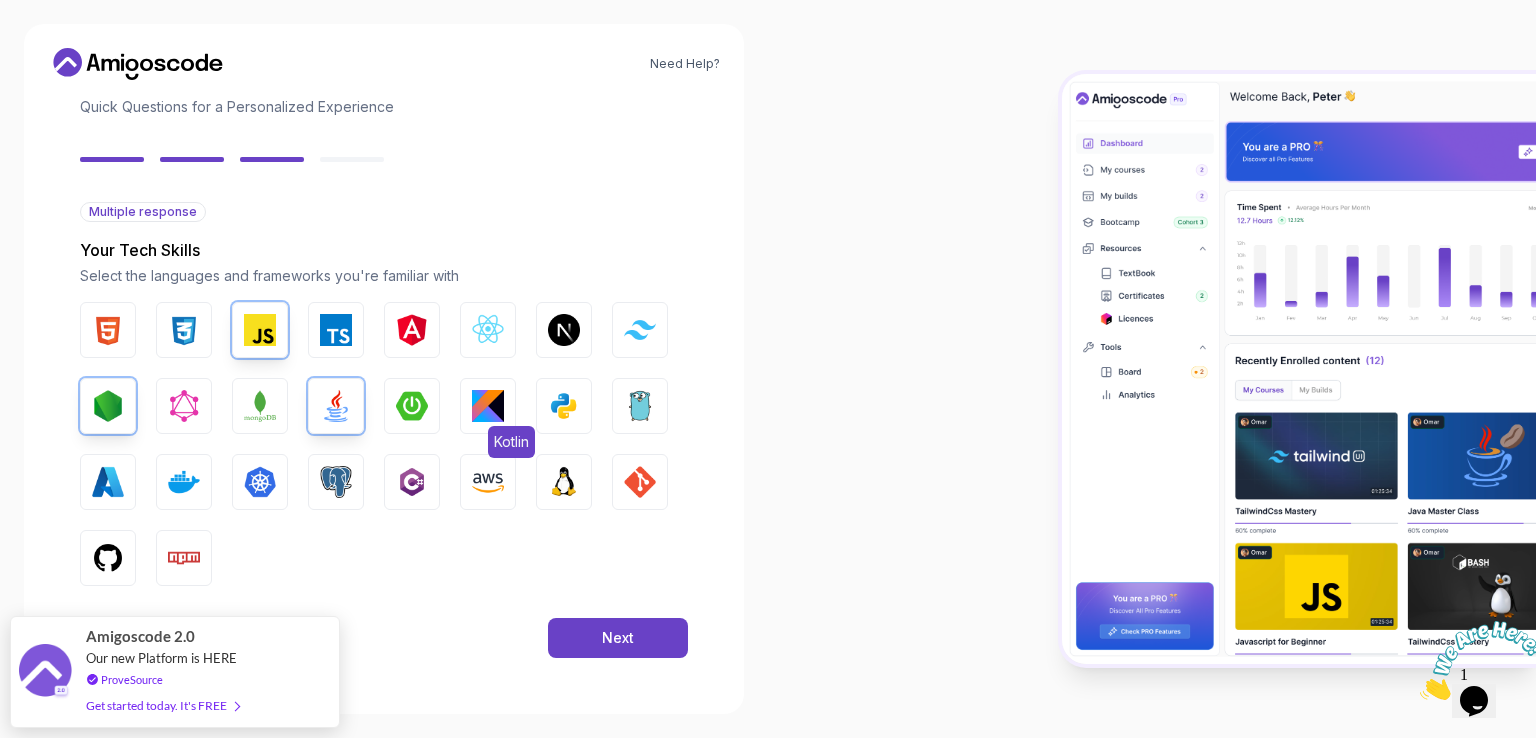click at bounding box center (488, 406) 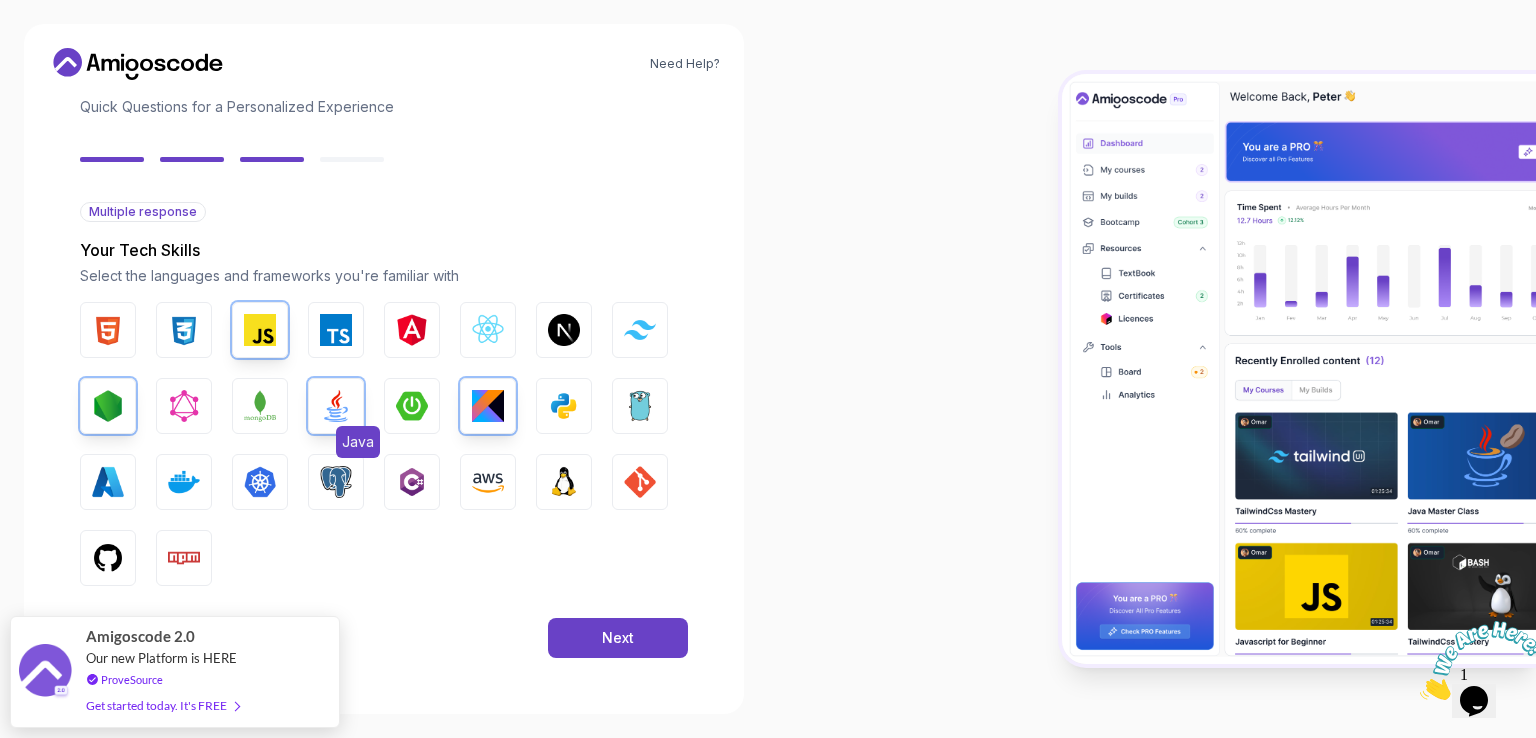 click on "Java" at bounding box center (336, 406) 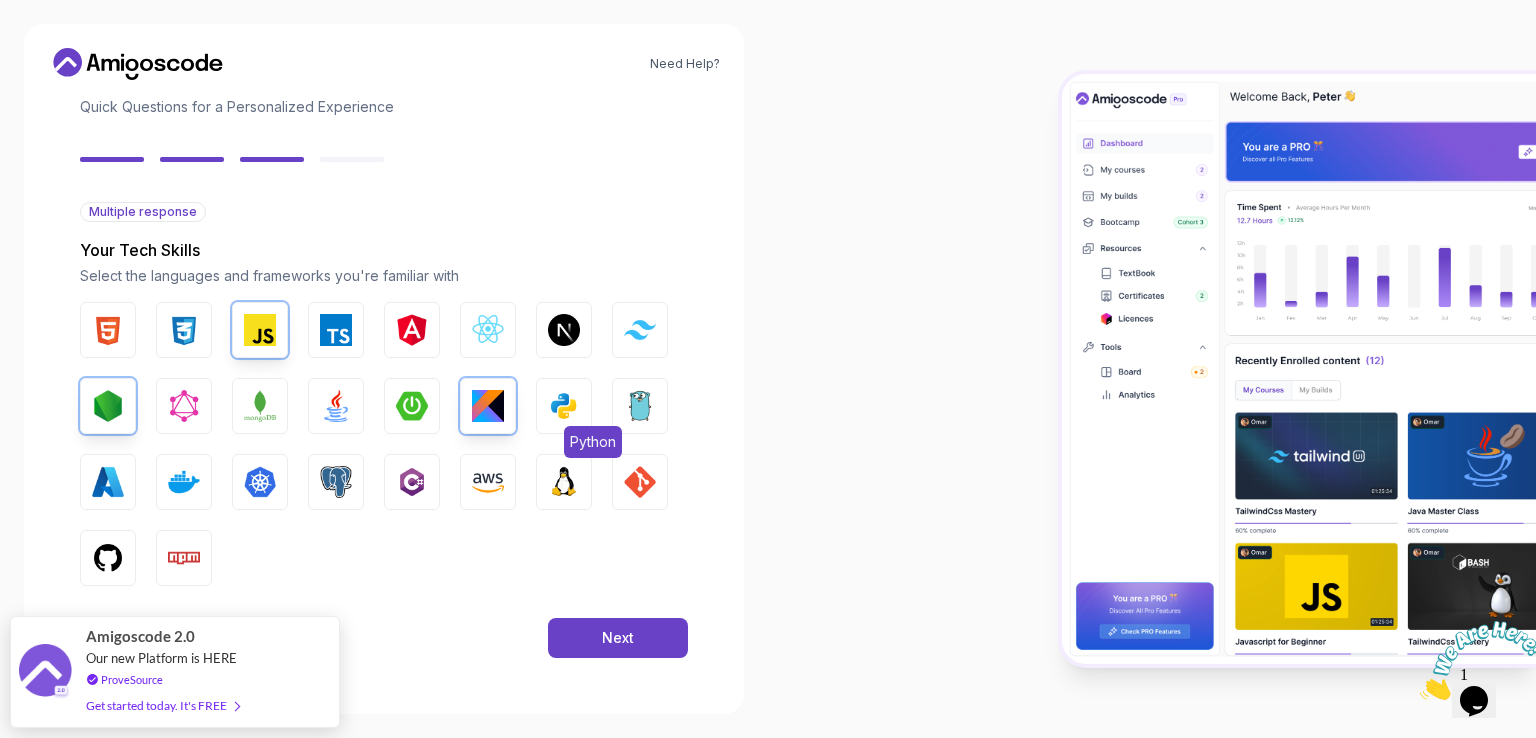click at bounding box center (564, 406) 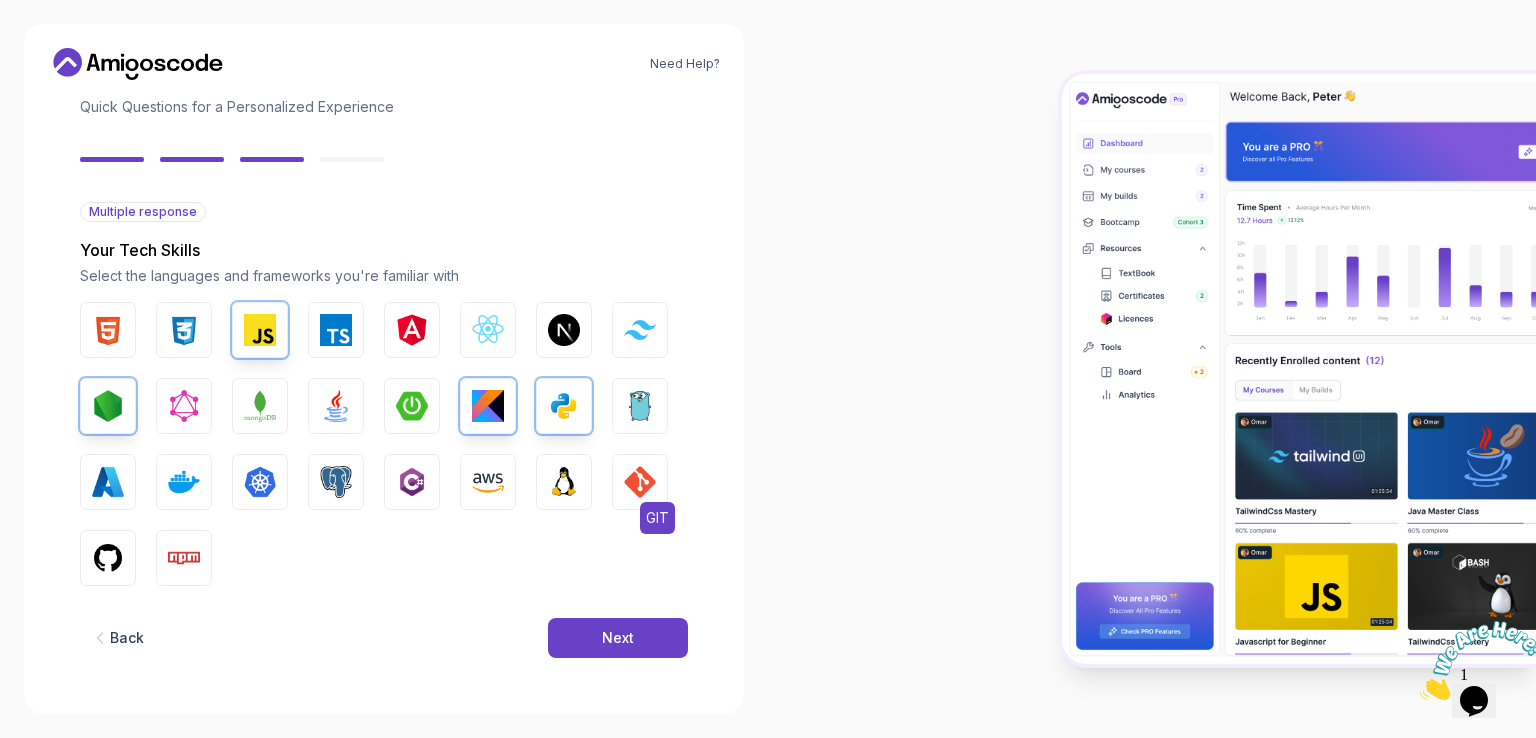 click at bounding box center [640, 482] 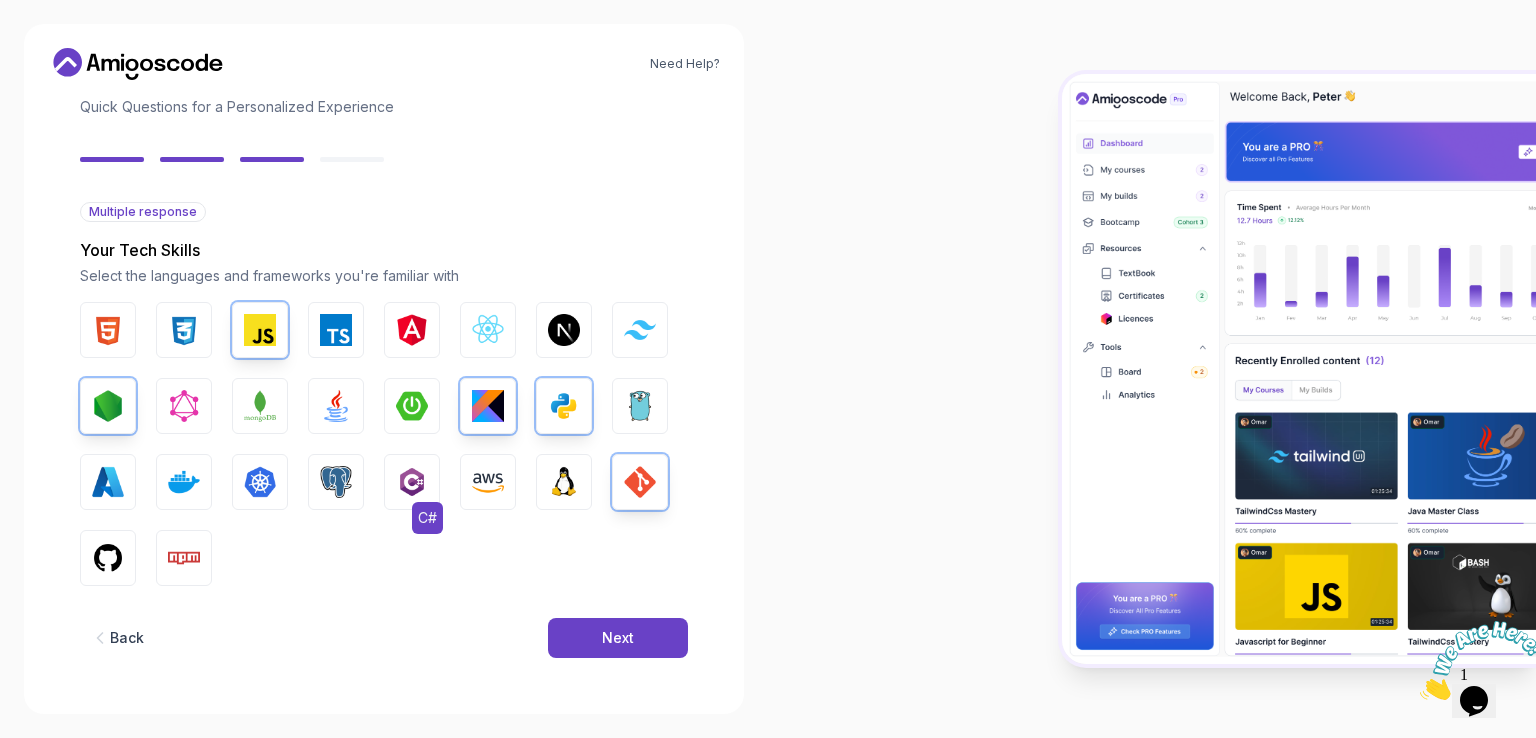 click at bounding box center (412, 482) 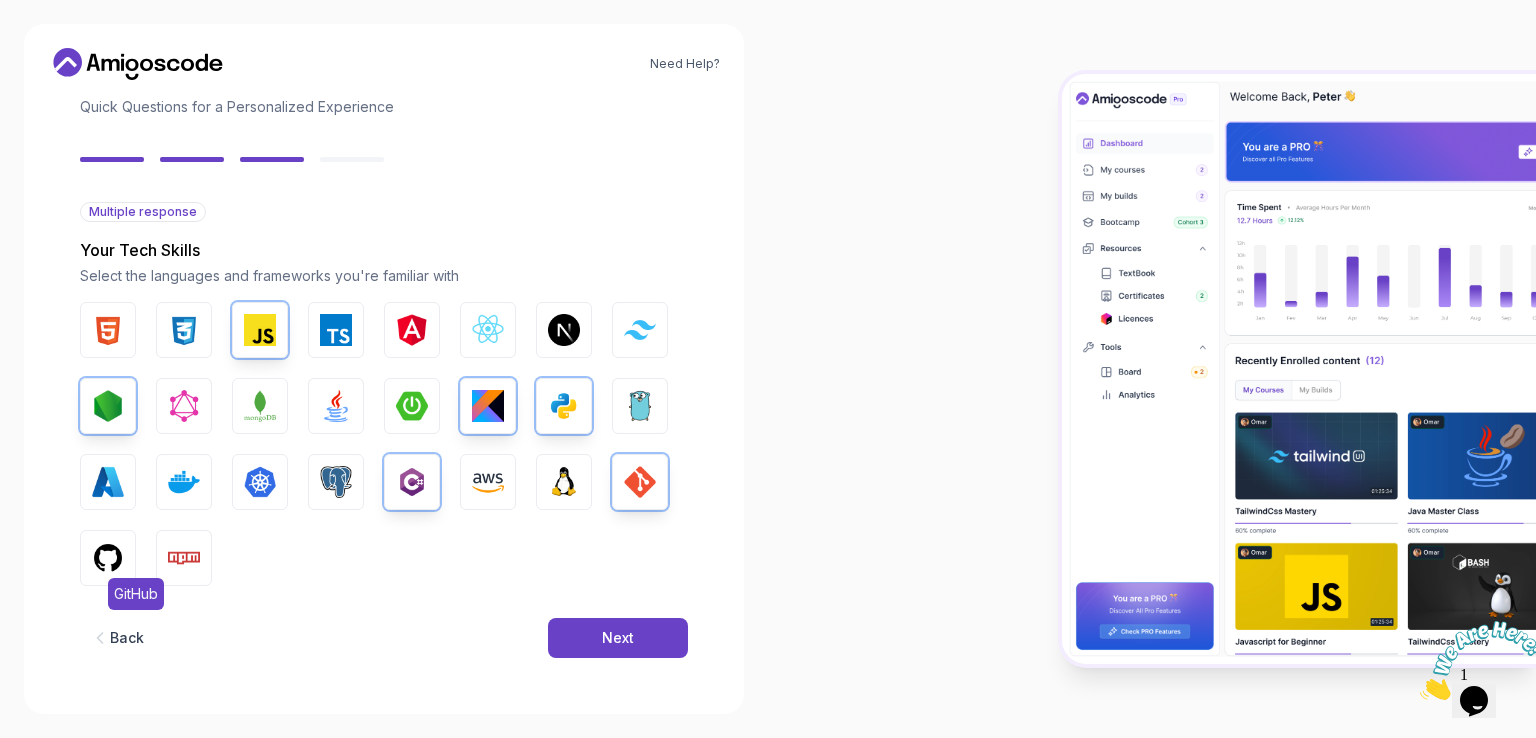 click at bounding box center [108, 558] 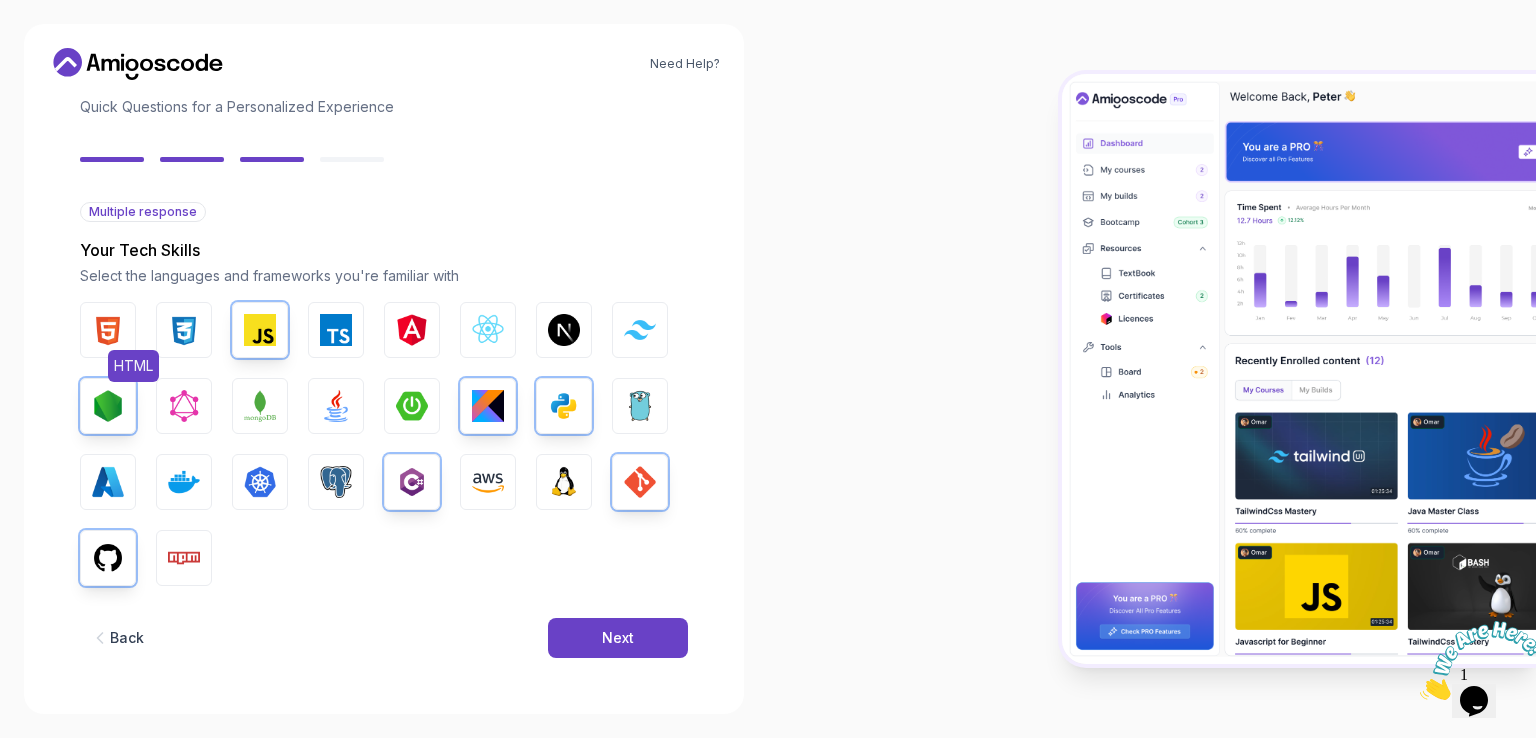 click at bounding box center (108, 330) 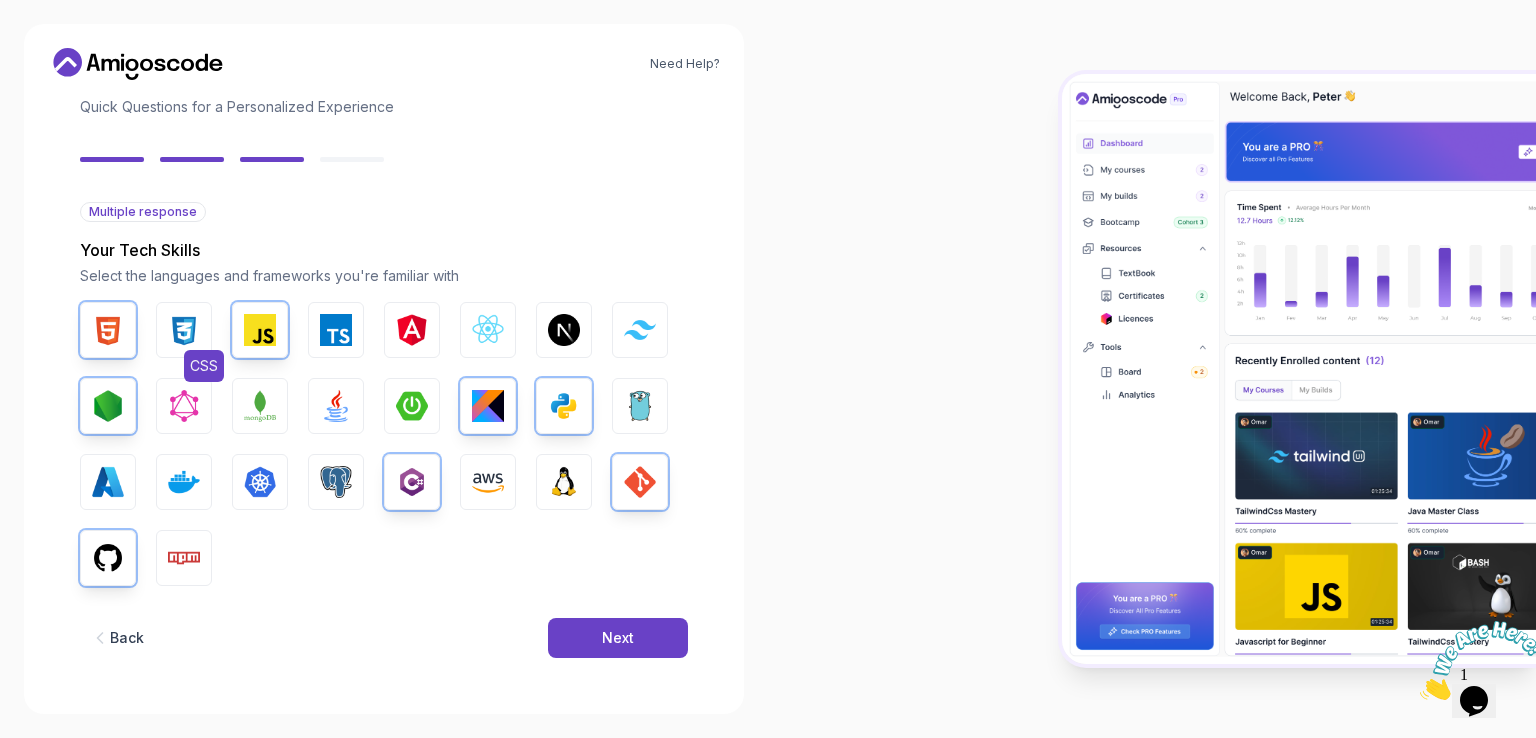 click at bounding box center [184, 330] 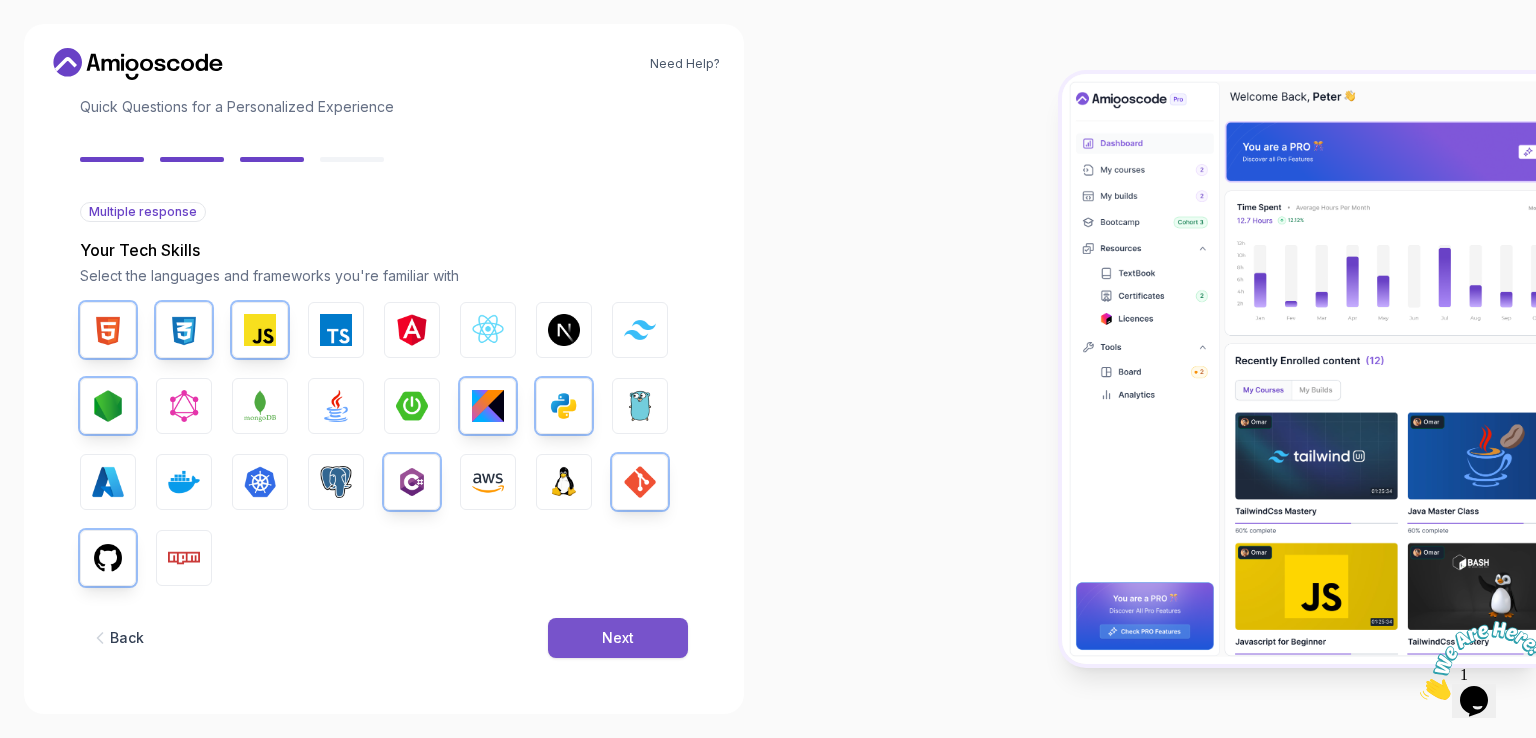 click on "Next" at bounding box center [618, 638] 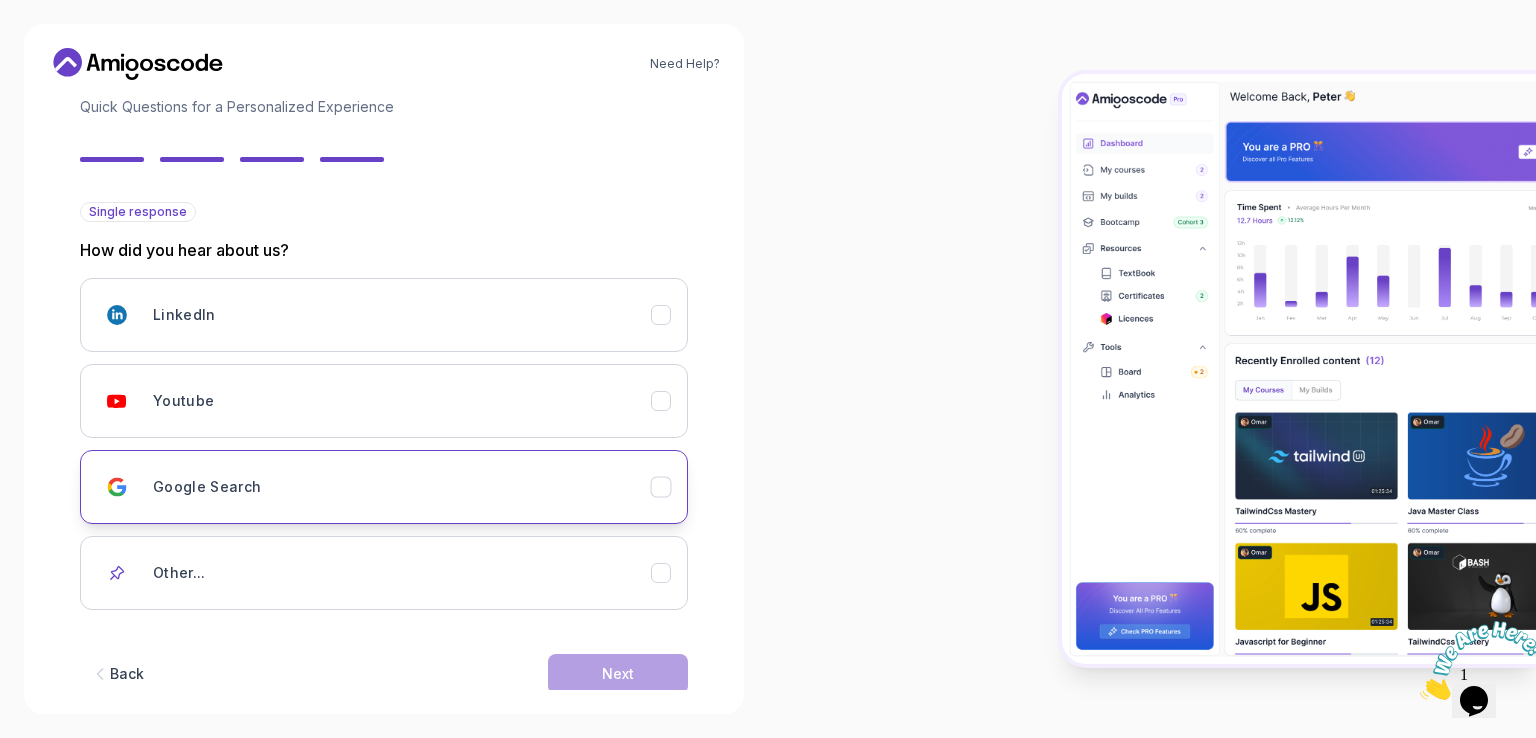 click on "Google Search" at bounding box center (402, 487) 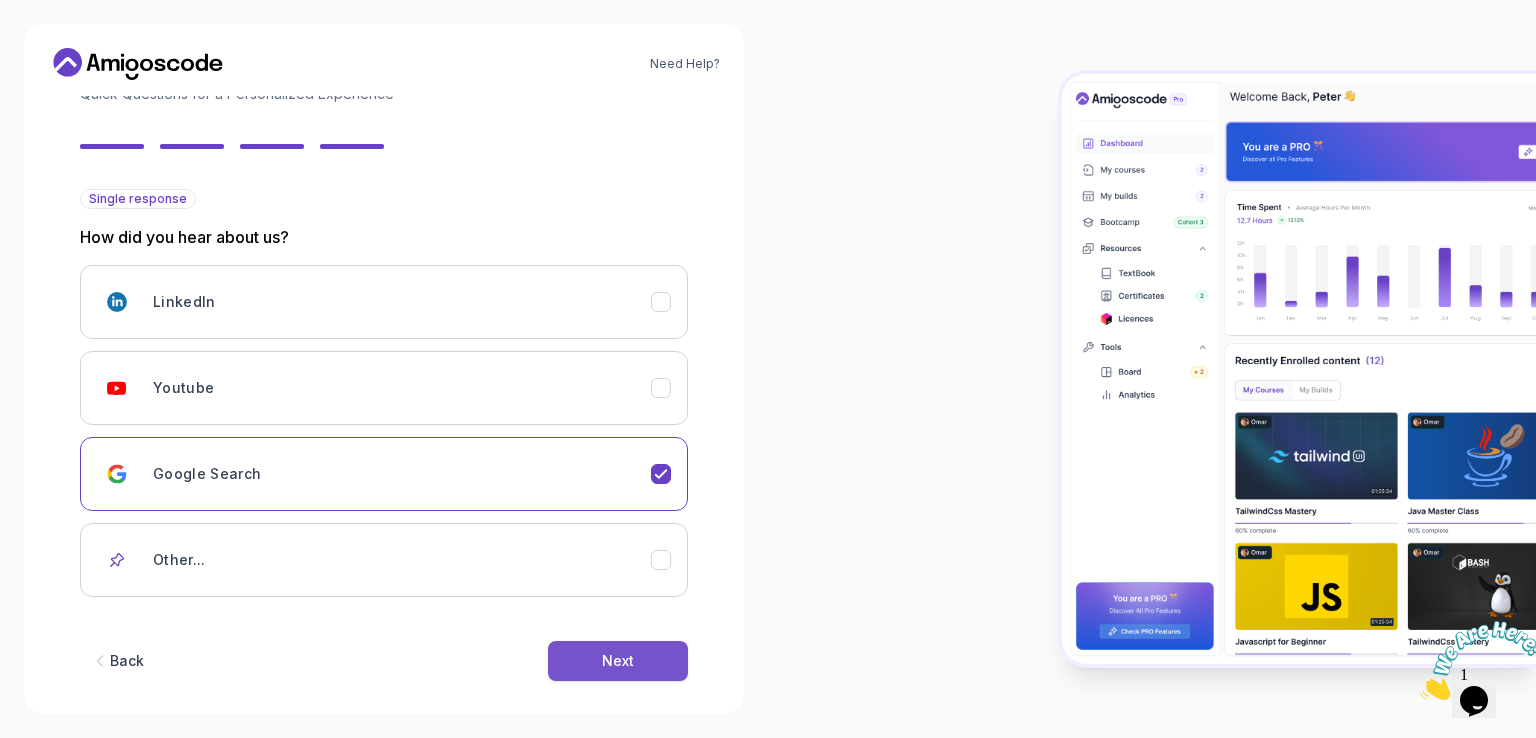 scroll, scrollTop: 169, scrollLeft: 0, axis: vertical 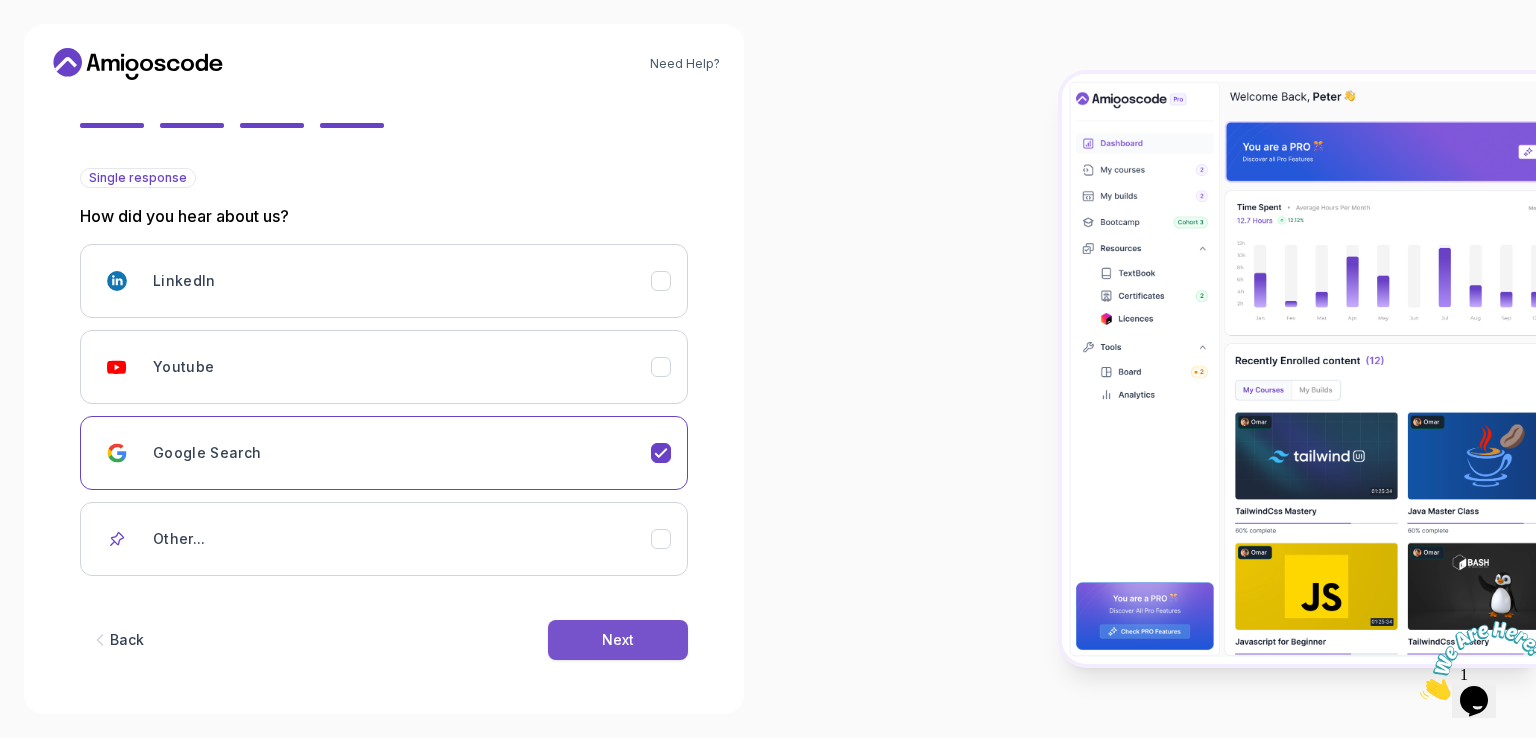 click on "Next" at bounding box center (618, 640) 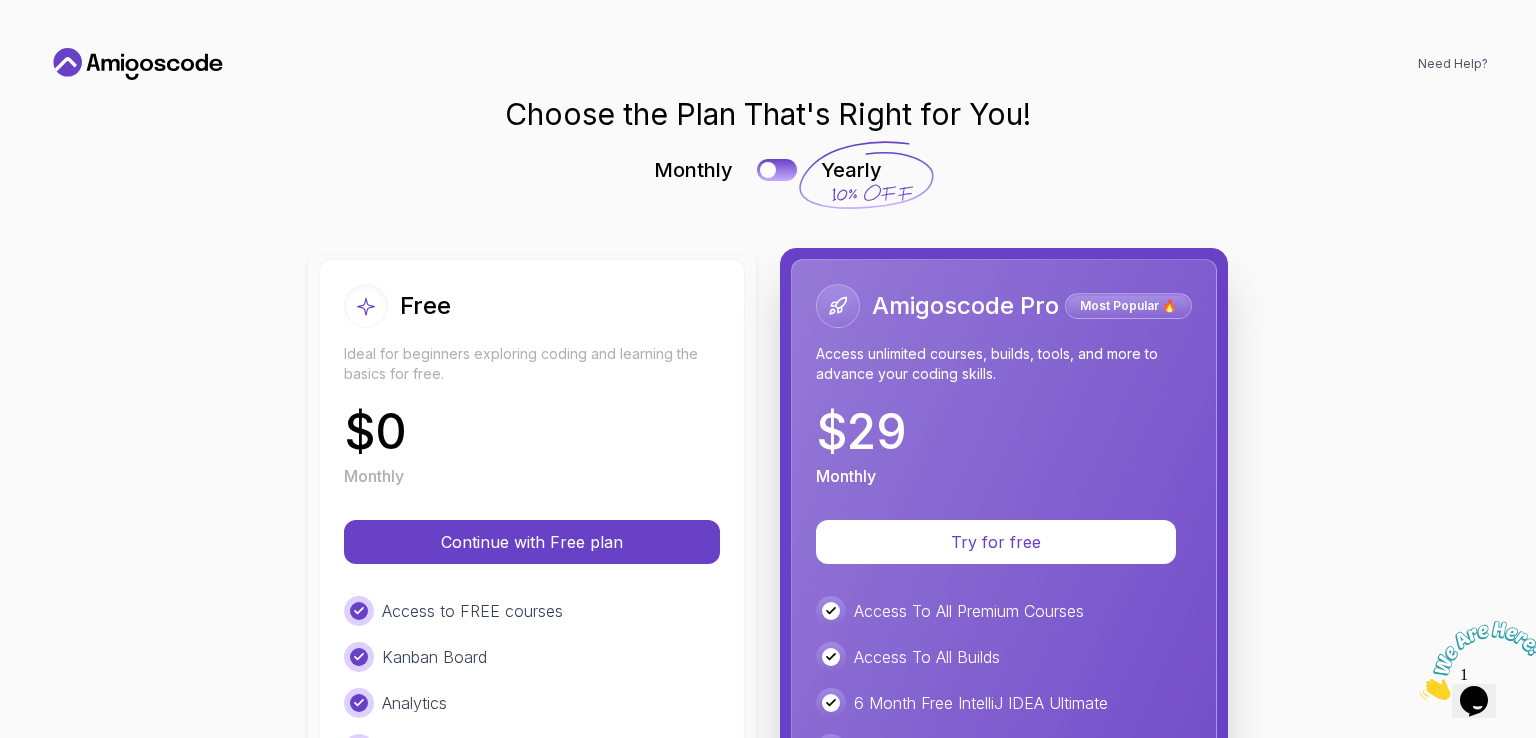 scroll, scrollTop: 0, scrollLeft: 0, axis: both 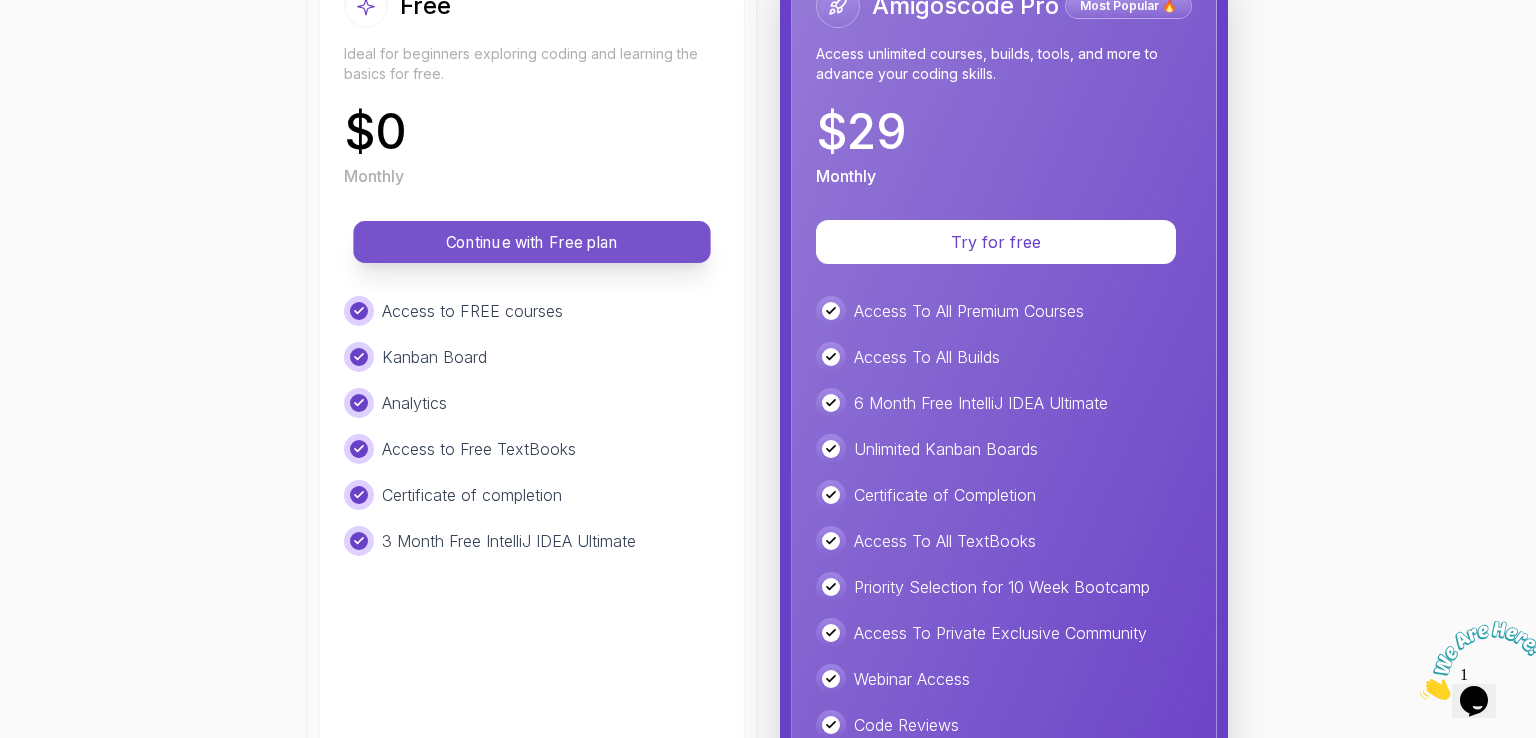 click on "Continue with Free plan" at bounding box center [532, 242] 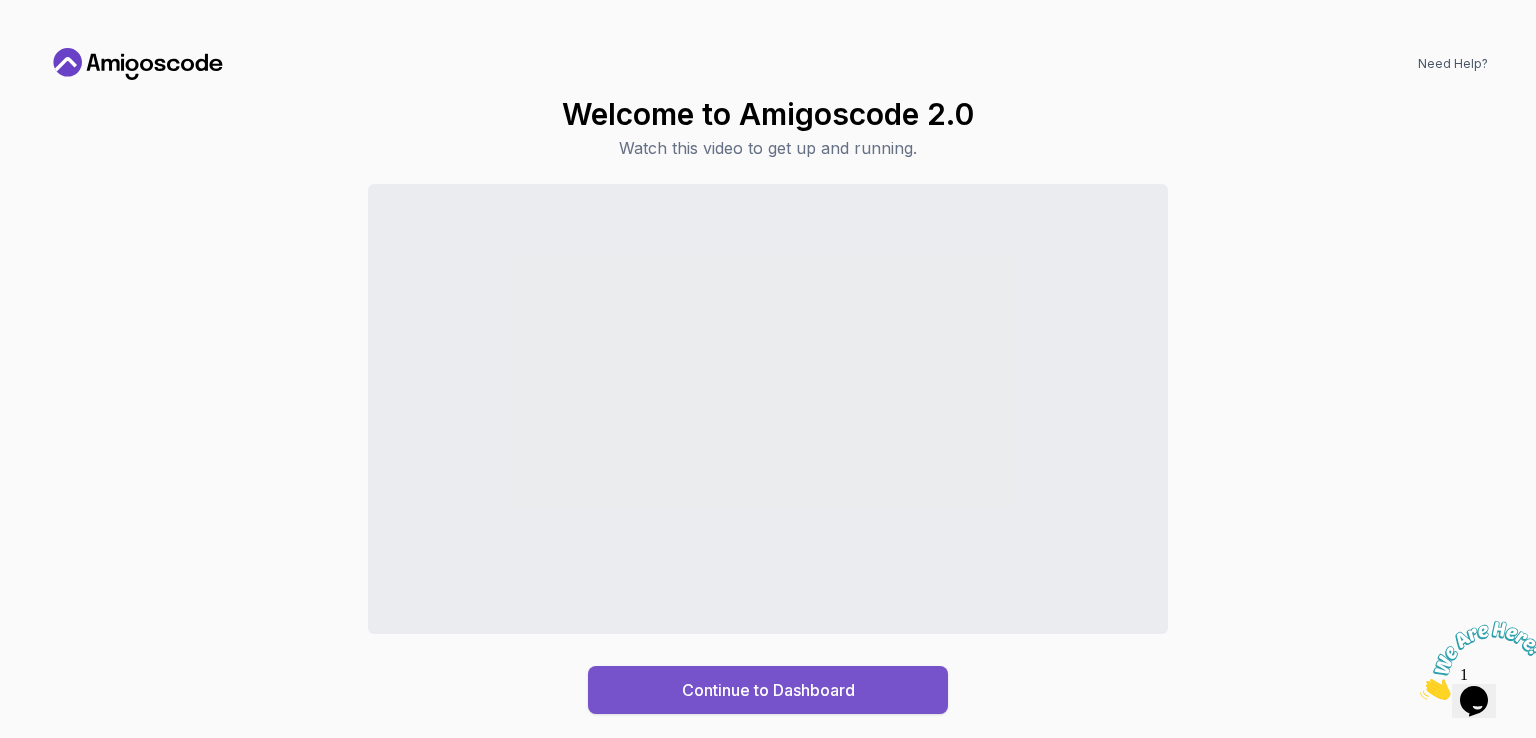 click on "Continue to Dashboard" at bounding box center (768, 690) 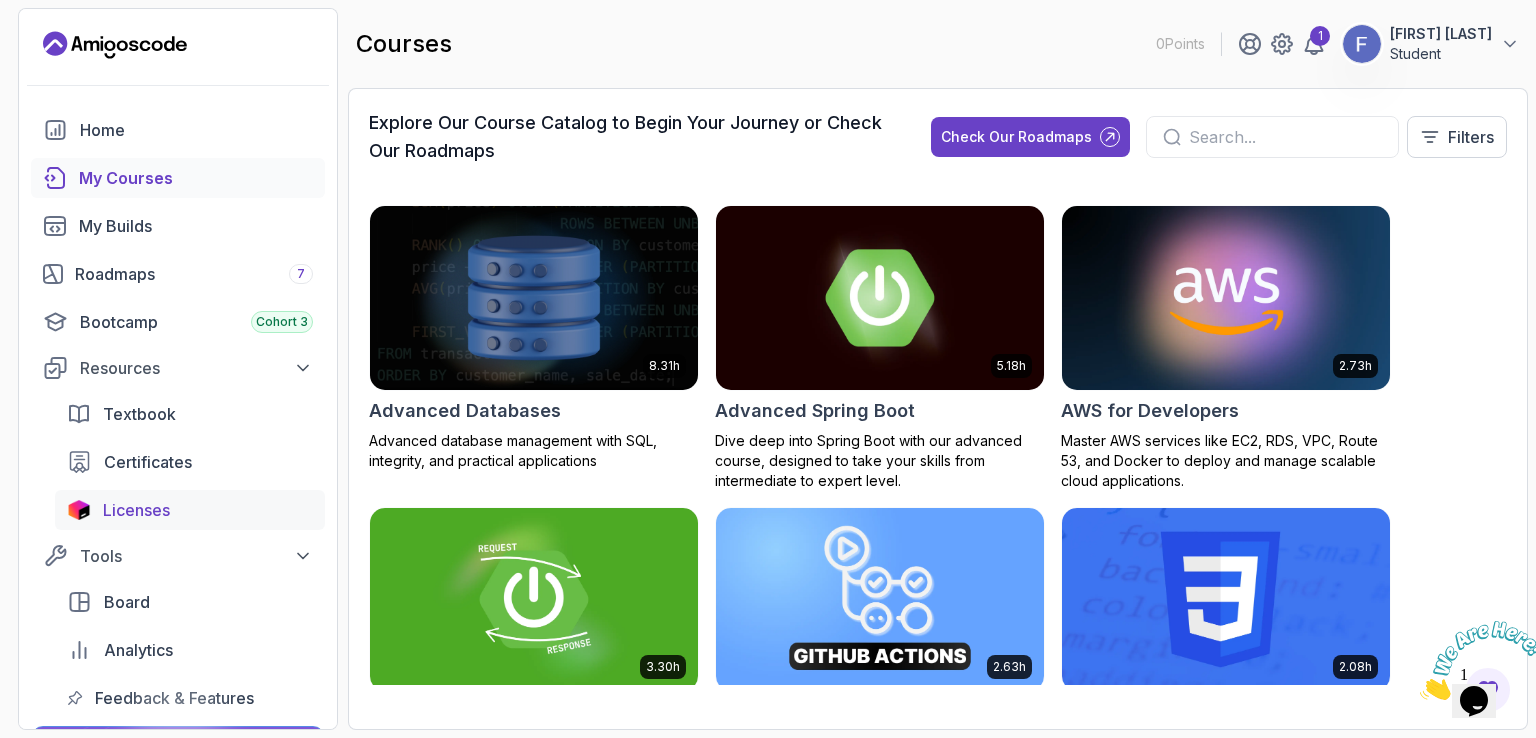click on "Licenses" at bounding box center (208, 510) 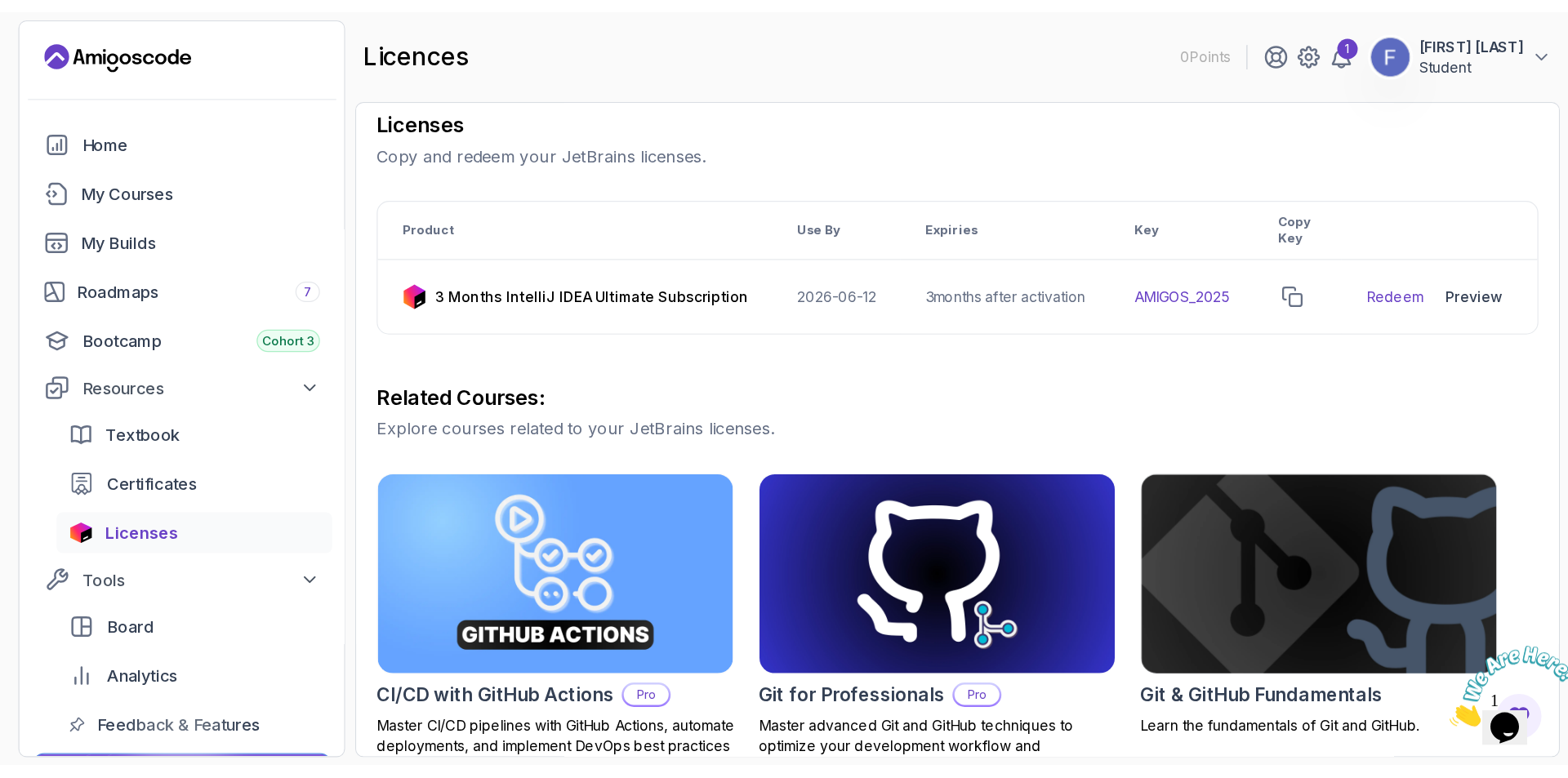 scroll, scrollTop: 0, scrollLeft: 0, axis: both 